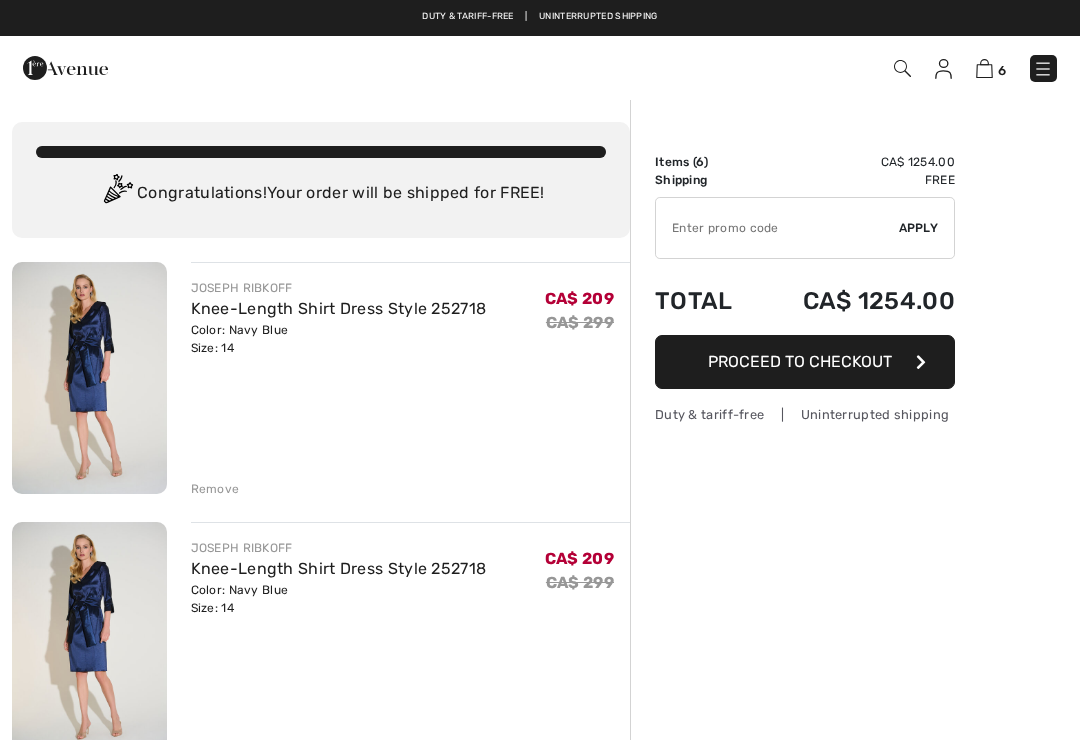 scroll, scrollTop: 0, scrollLeft: 0, axis: both 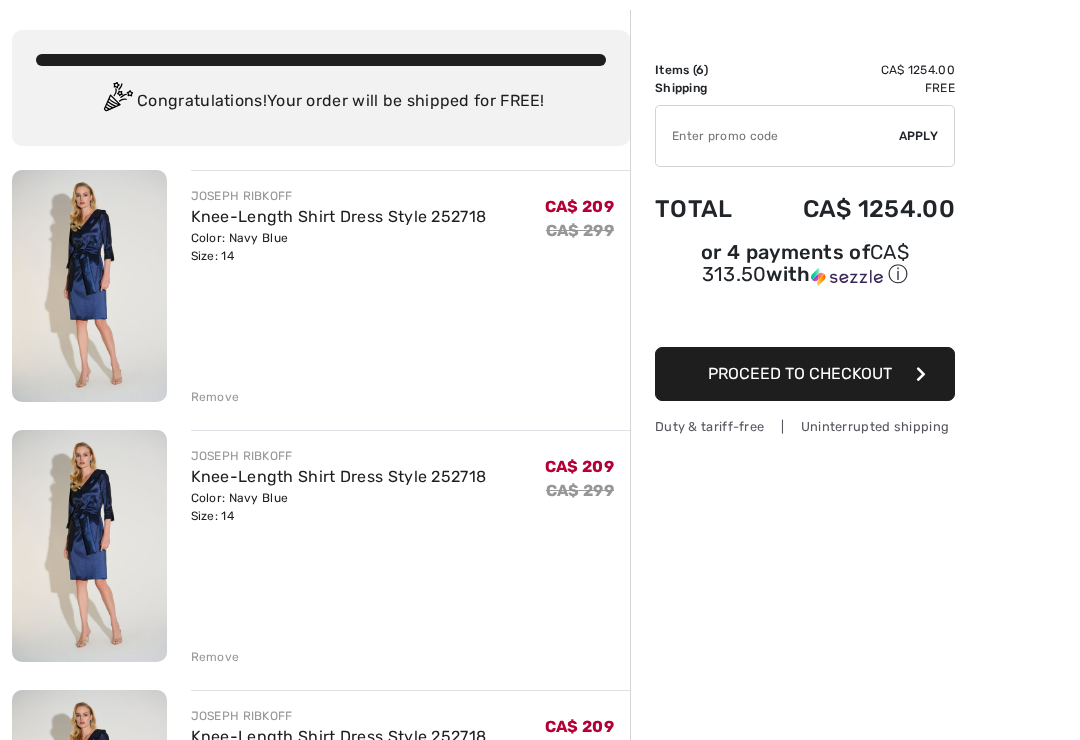 click on "Remove" at bounding box center [215, 397] 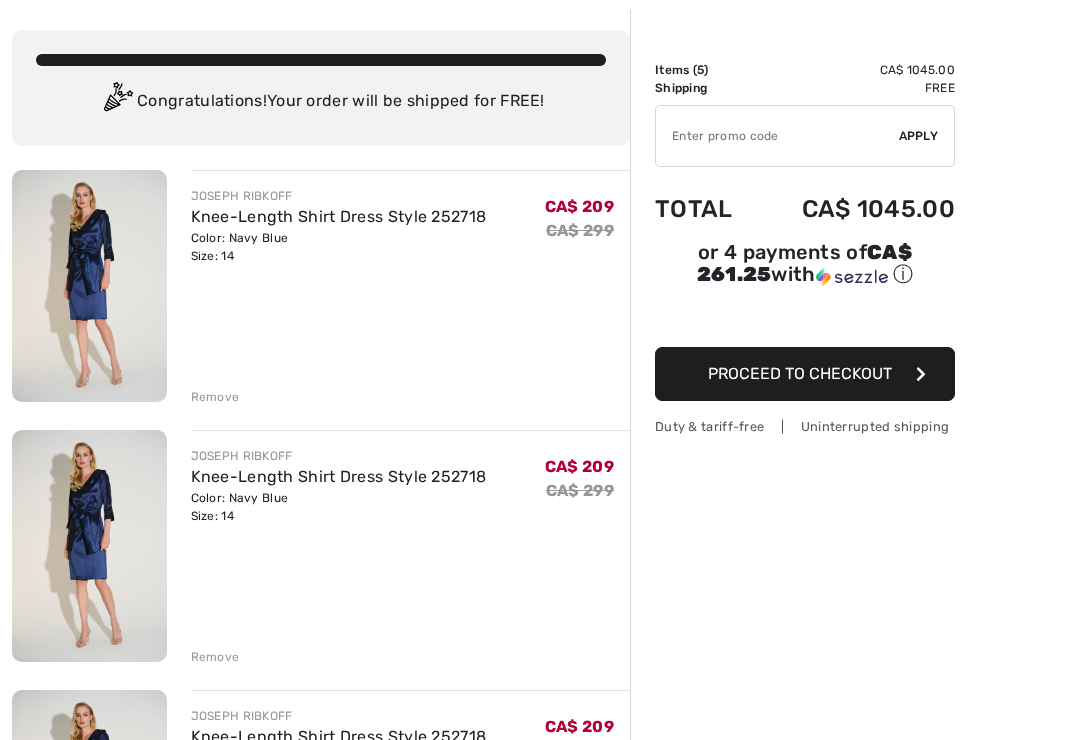 click on "Remove" at bounding box center (215, 397) 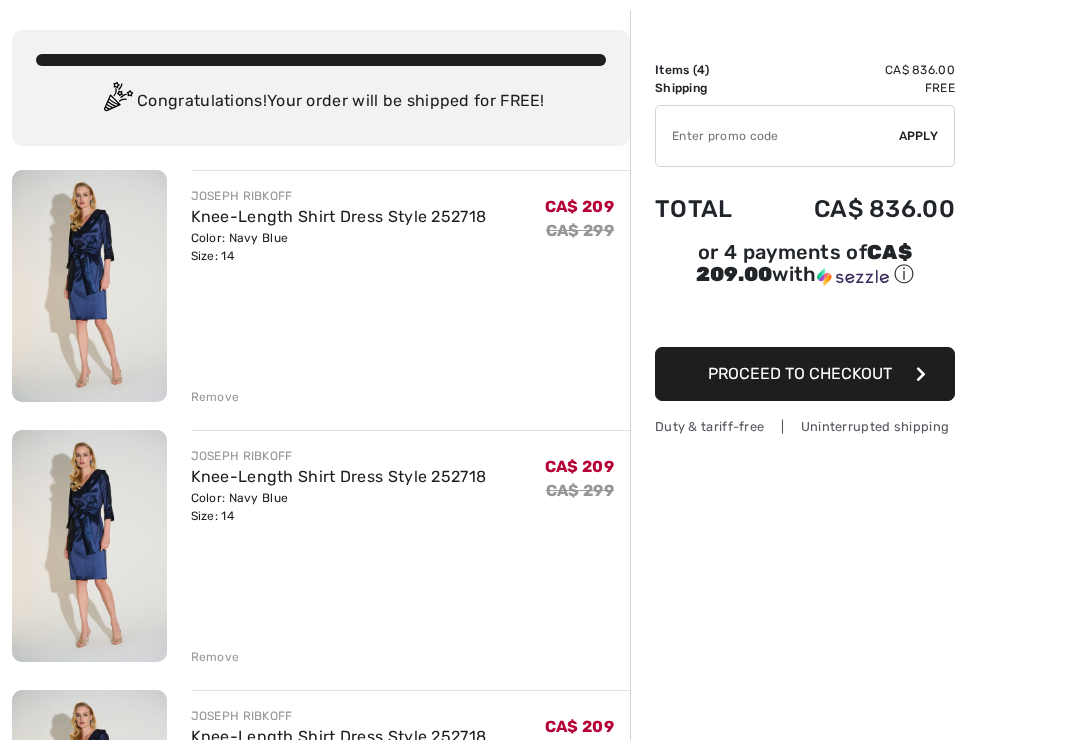 click on "[NAME] [LAST NAME]
Knee-Length Shirt Dress Style 252718
Color: Navy Blue
Size: 14
Final Sale
CA$ 209
CA$ 299
CA$ 209
CA$ 299
Remove
[NAME][LAST NAME]
Final Sale" at bounding box center [321, 933] 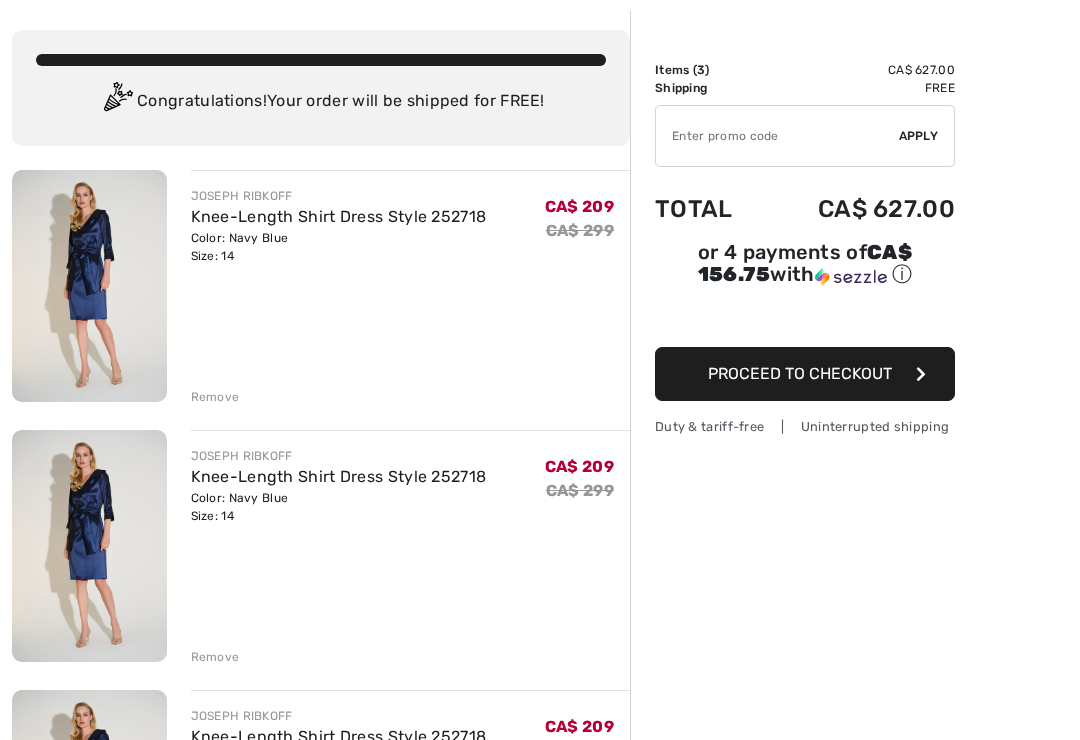 click on "Remove" at bounding box center [215, 397] 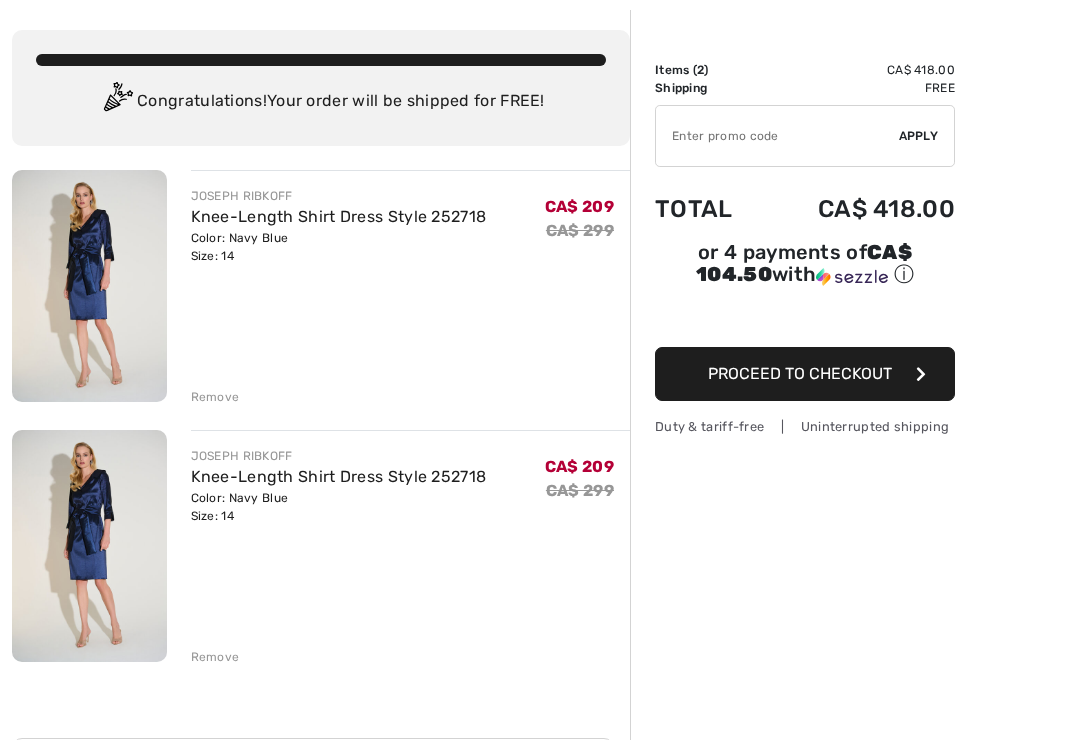 click on "Remove" at bounding box center [215, 397] 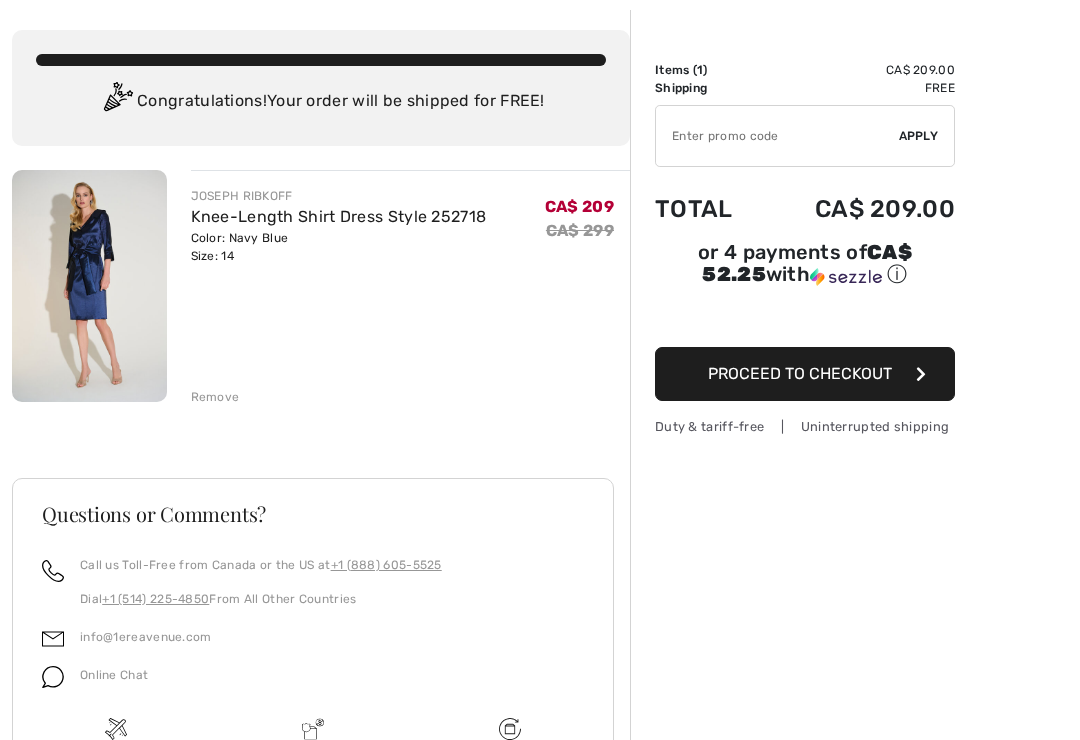 click at bounding box center (777, 136) 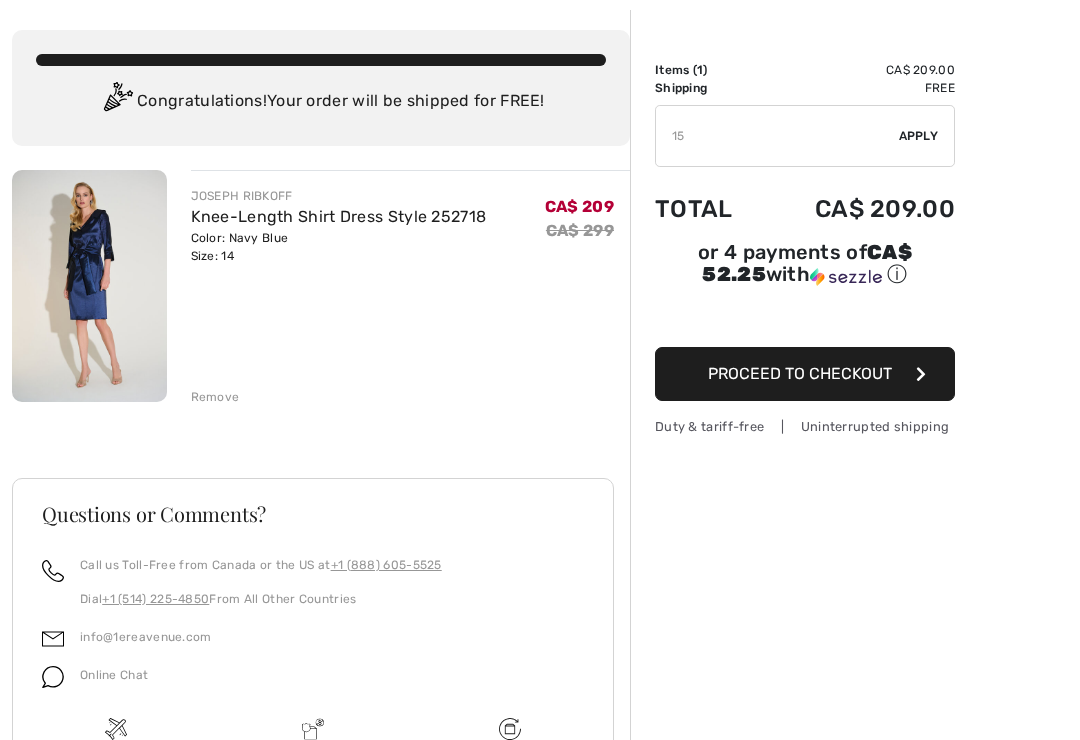 type on "1" 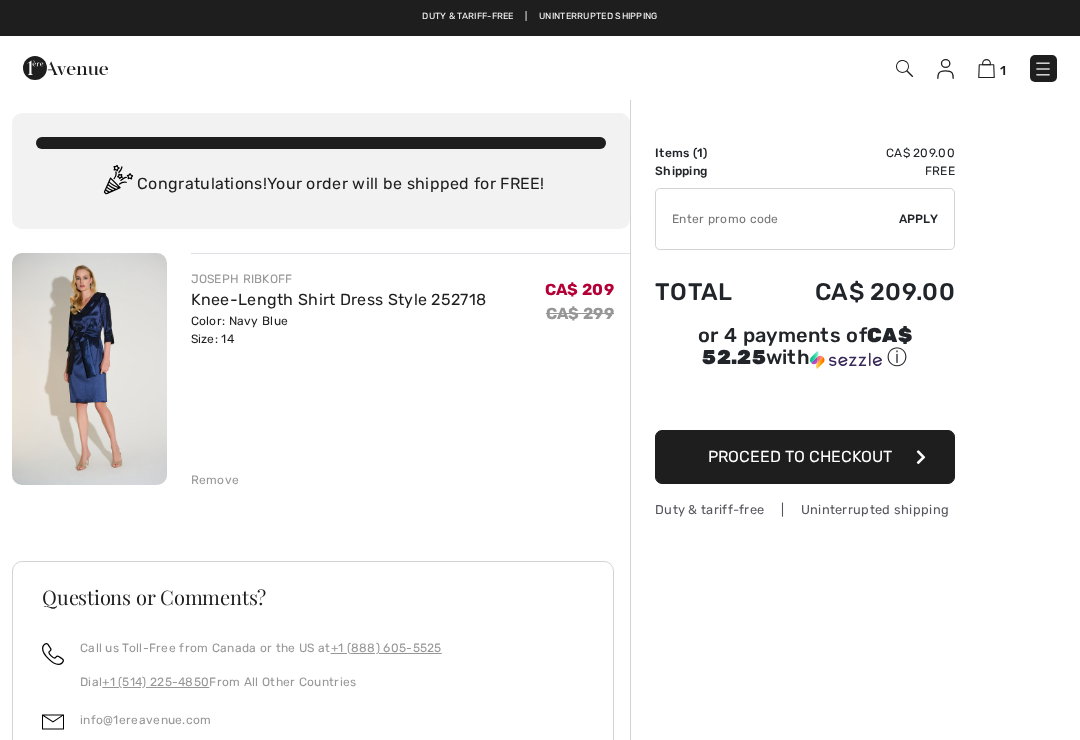 scroll, scrollTop: 0, scrollLeft: 0, axis: both 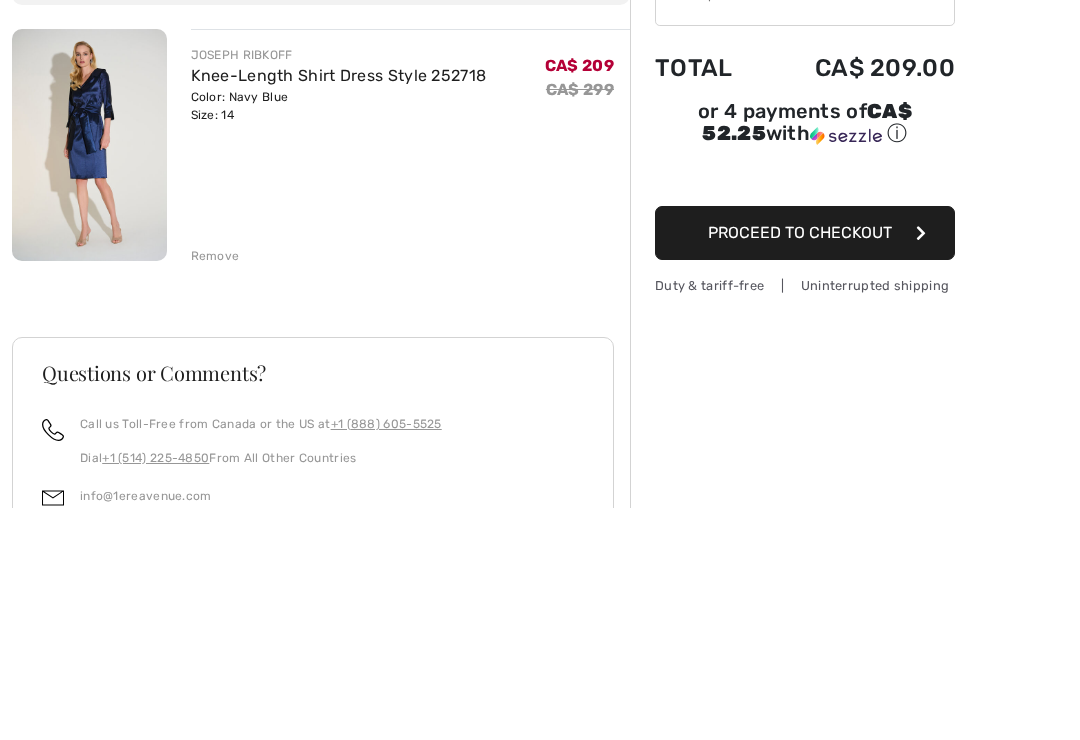 type 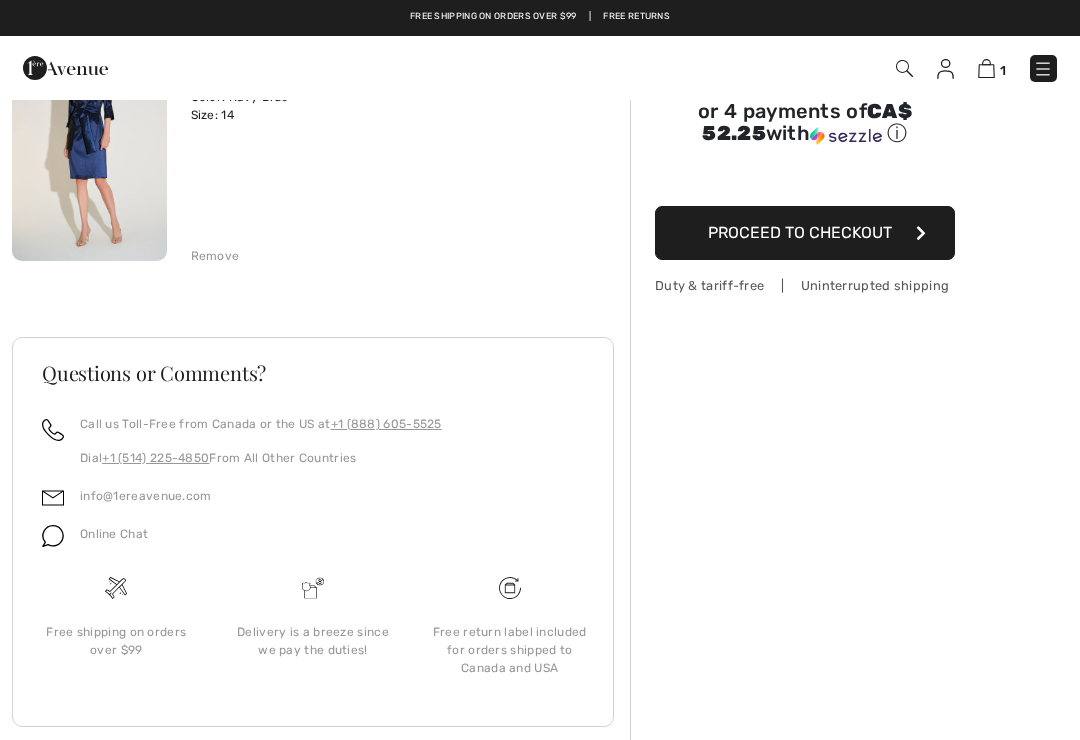 click on "Remove" at bounding box center [215, 256] 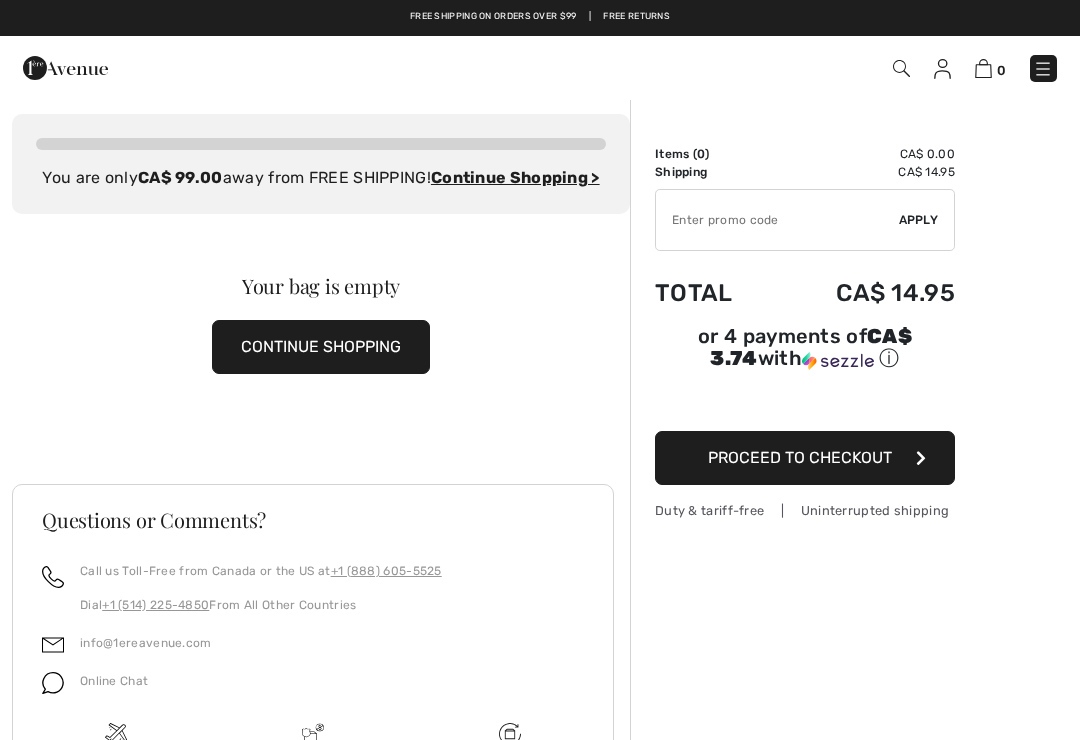 scroll, scrollTop: 0, scrollLeft: 0, axis: both 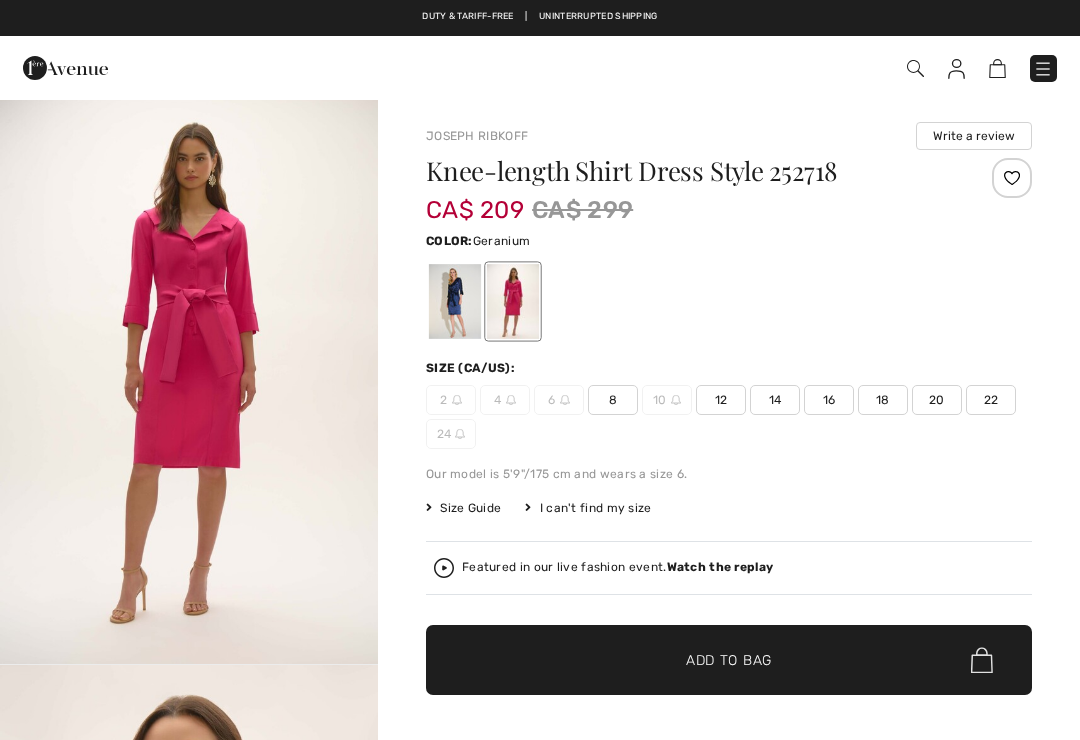 checkbox on "true" 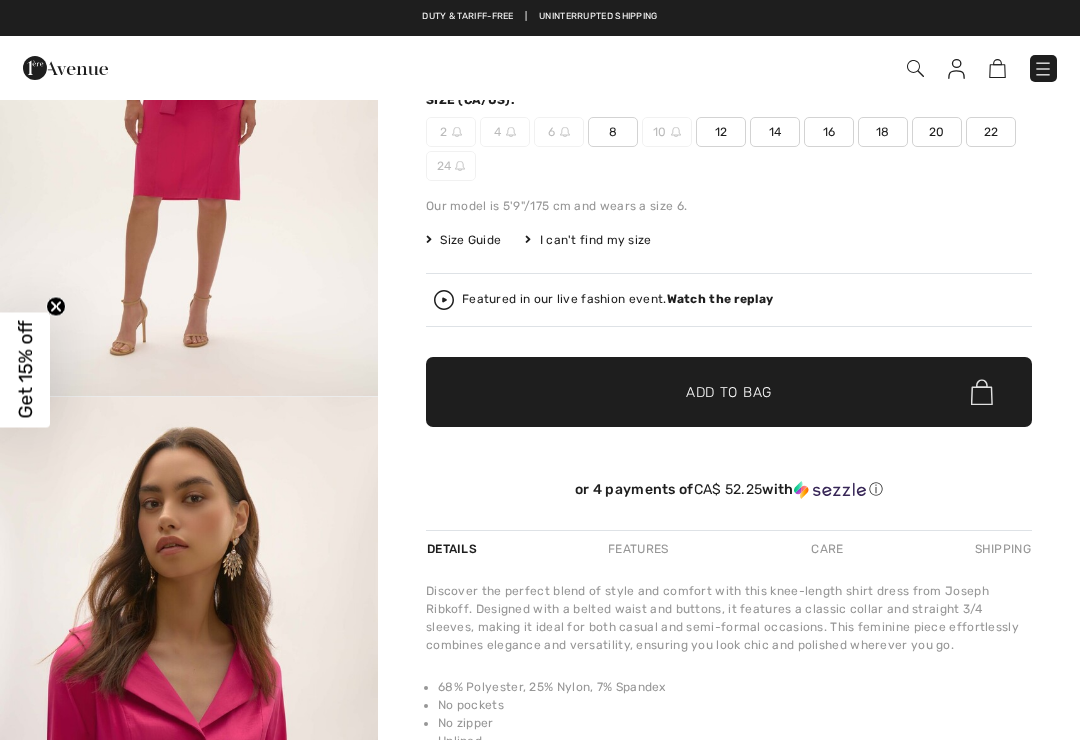 scroll, scrollTop: 268, scrollLeft: 0, axis: vertical 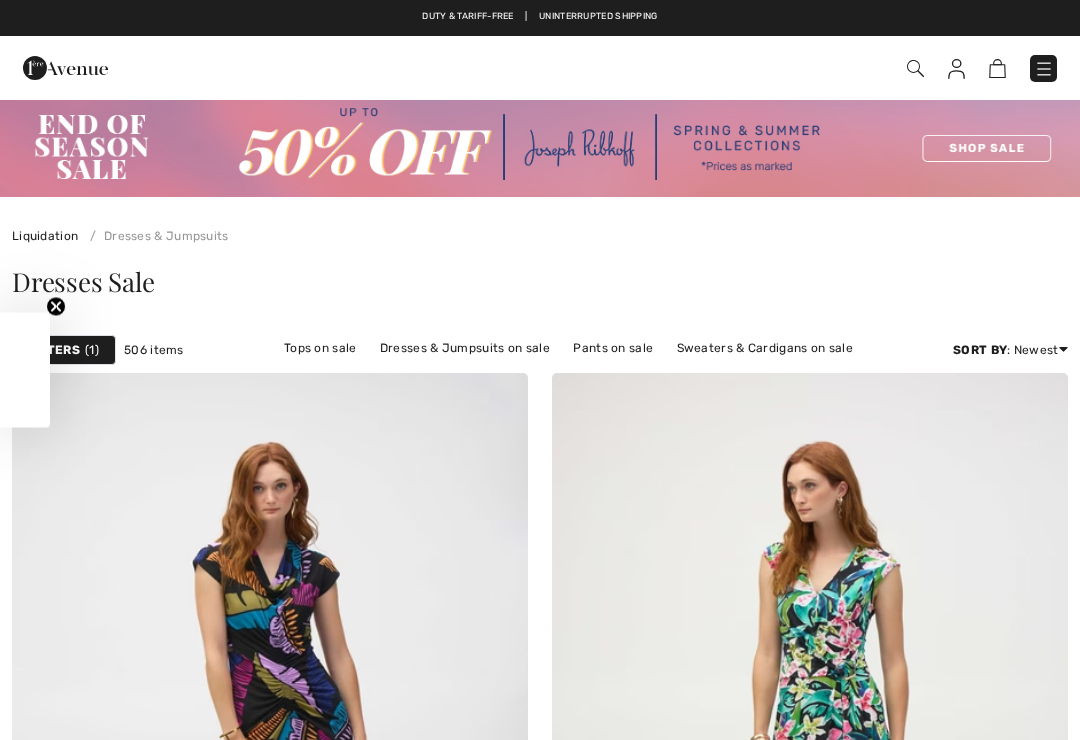 checkbox on "true" 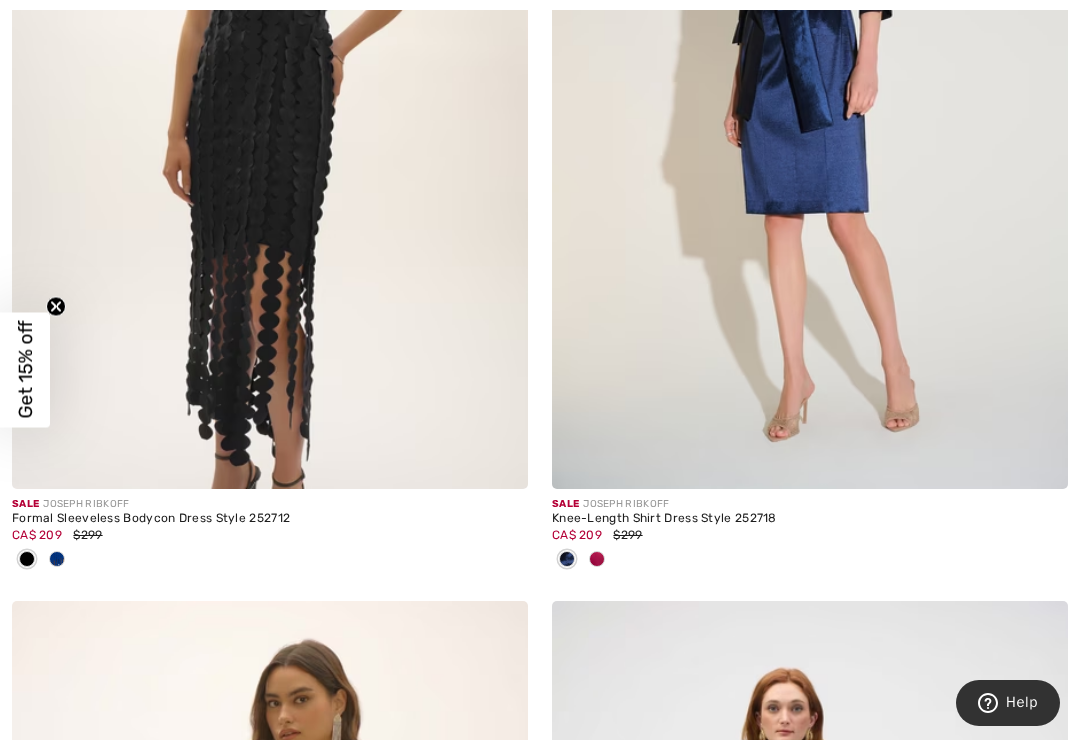 scroll, scrollTop: 0, scrollLeft: 0, axis: both 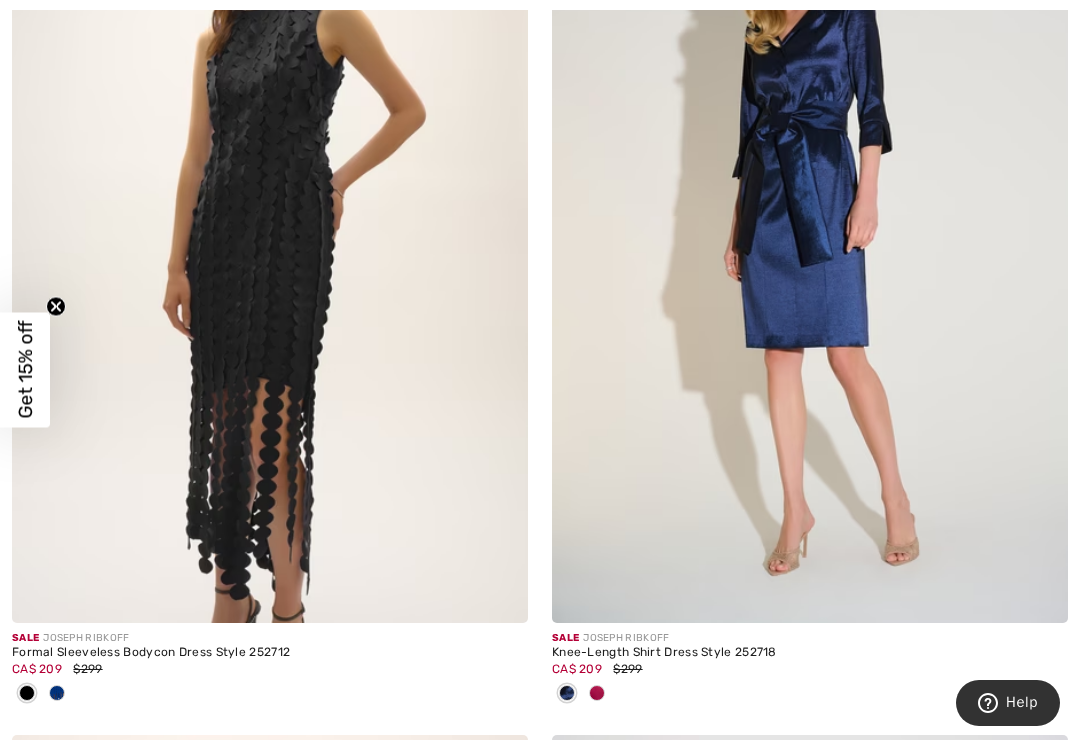 click at bounding box center [810, 236] 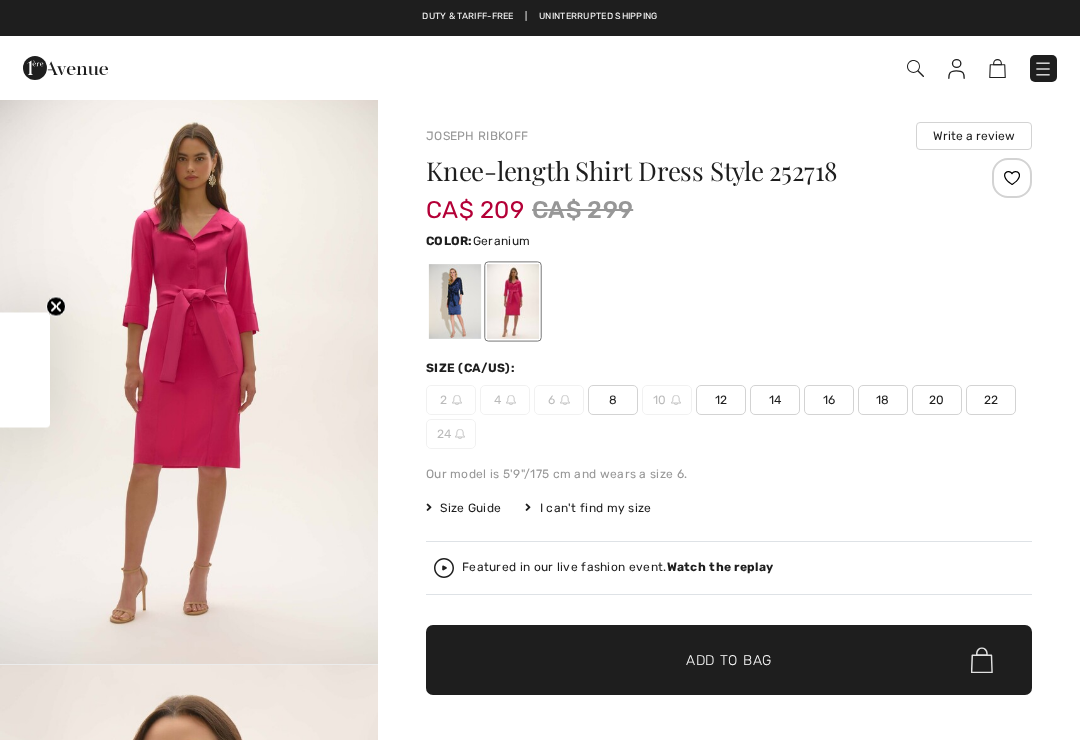 checkbox on "true" 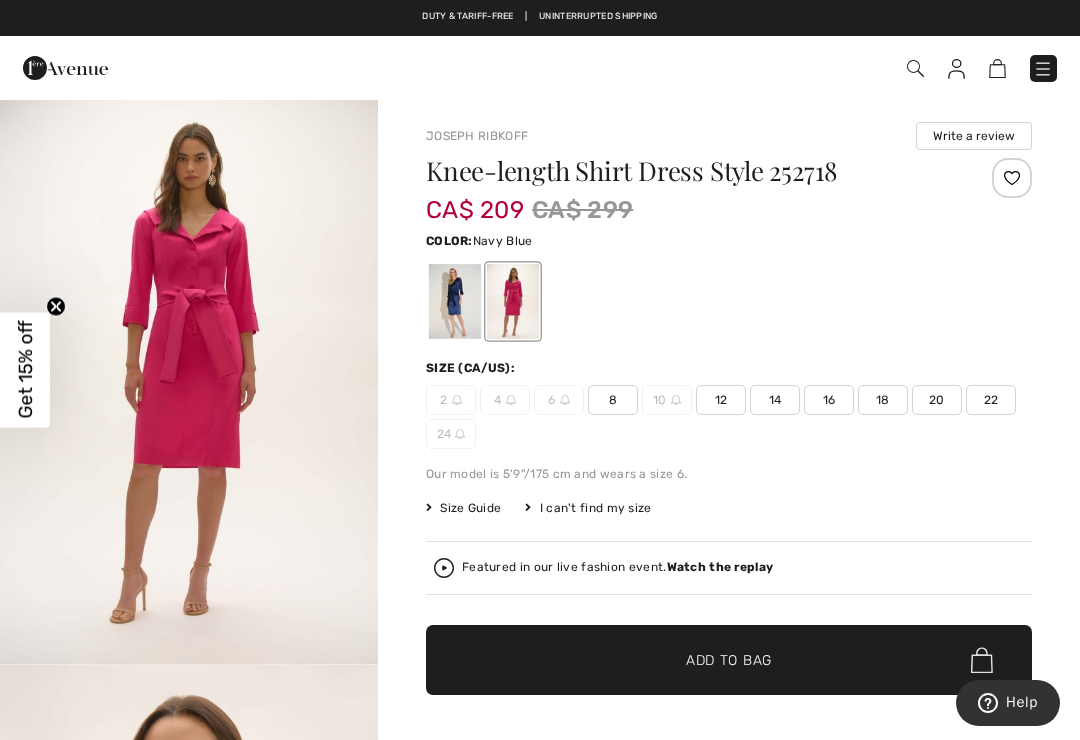 click at bounding box center (455, 301) 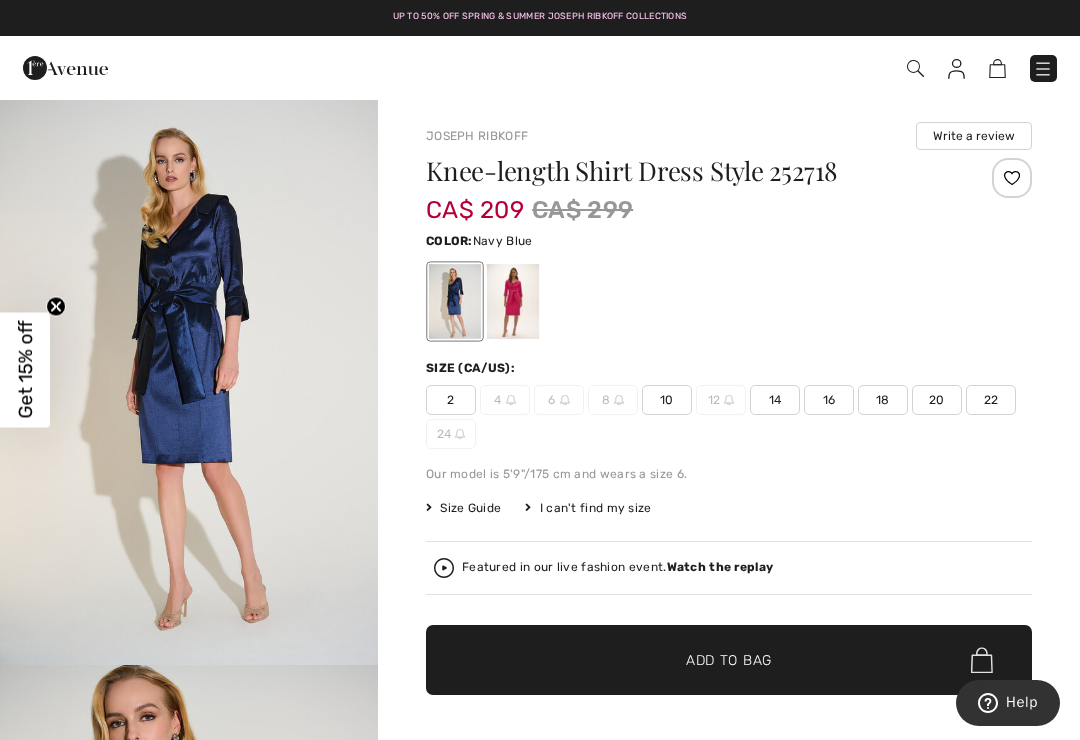 click 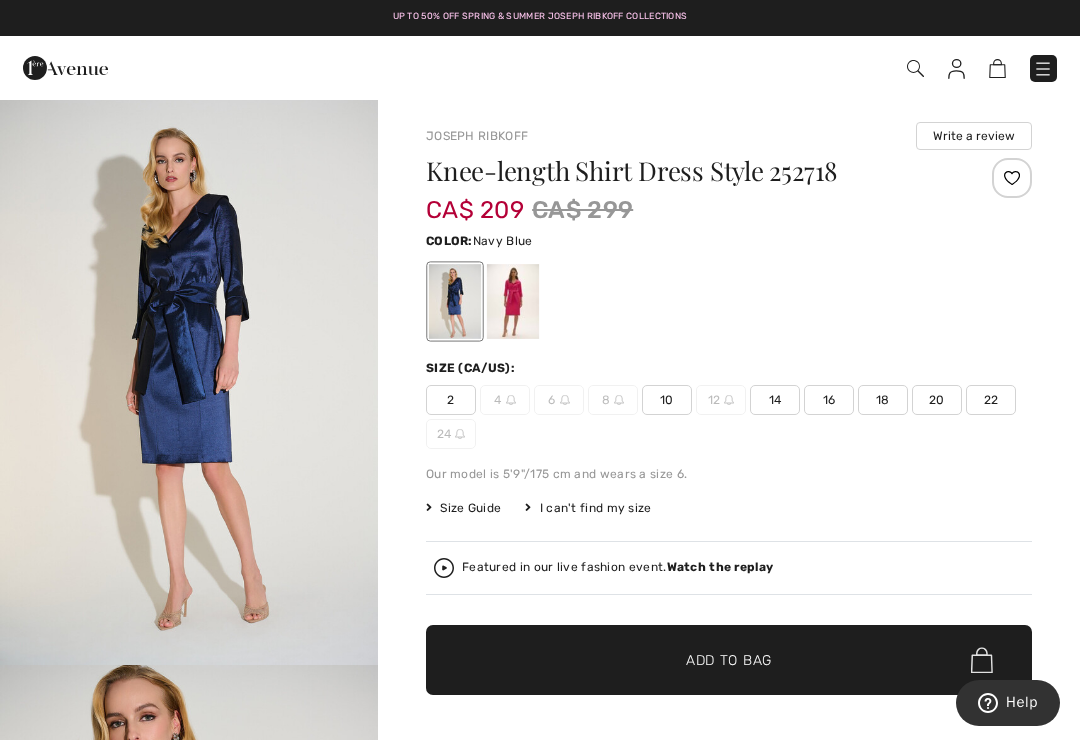 click at bounding box center [189, 381] 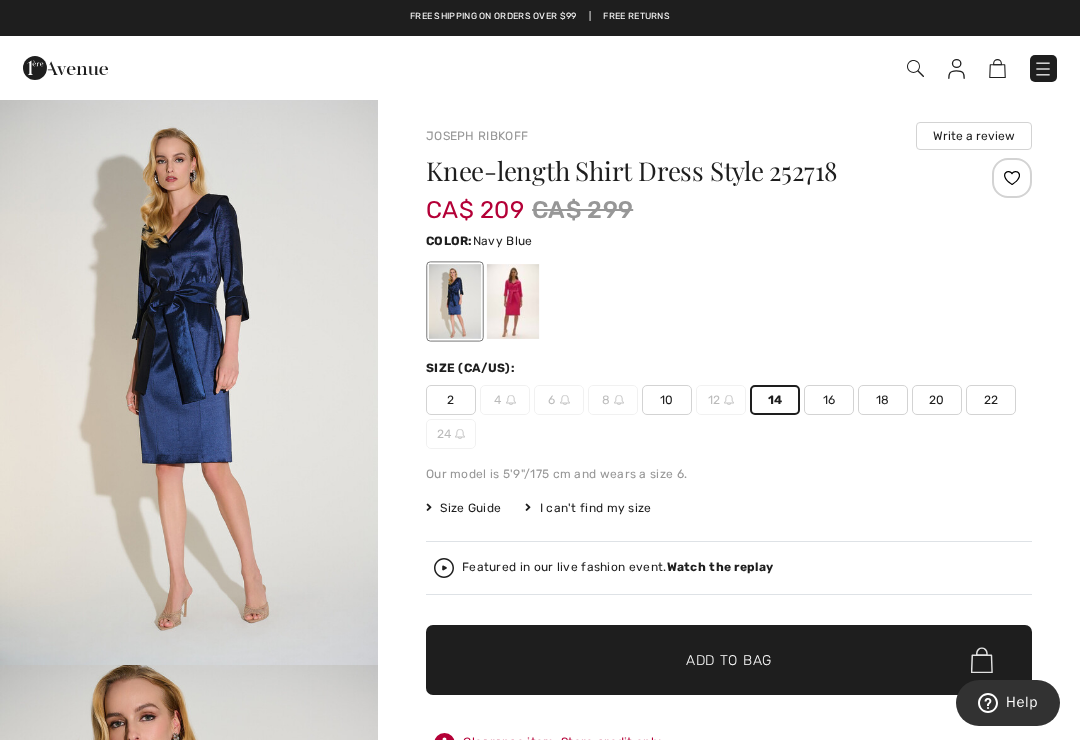 click on "Add to Bag" at bounding box center (729, 660) 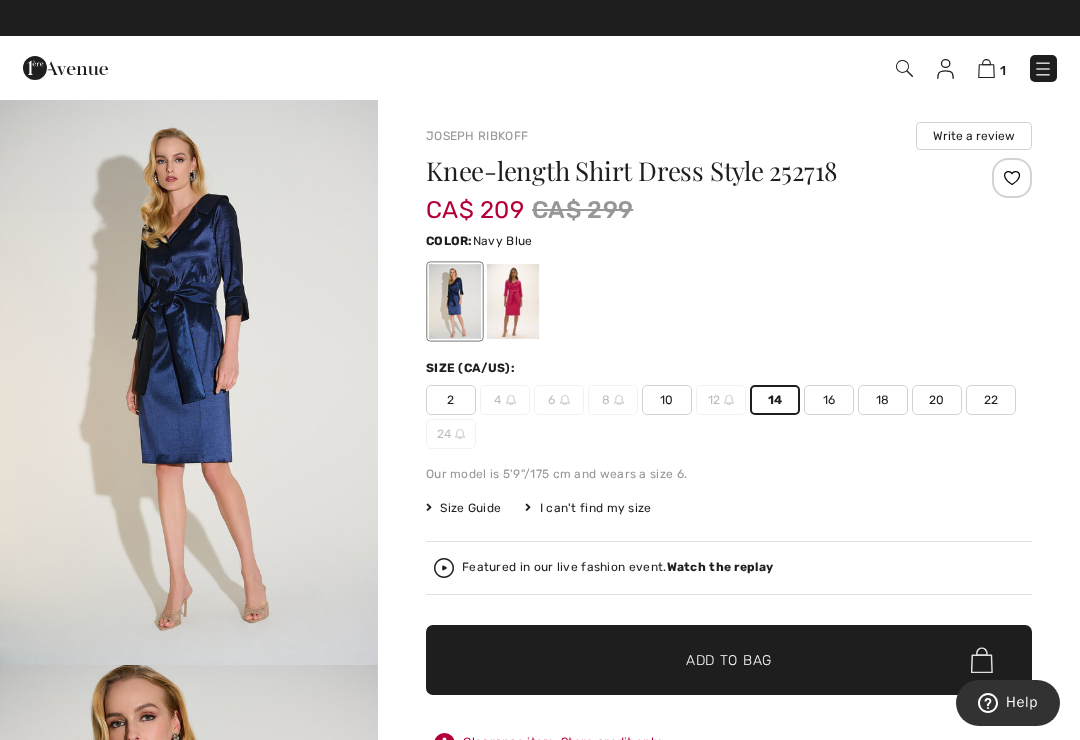 click at bounding box center (986, 68) 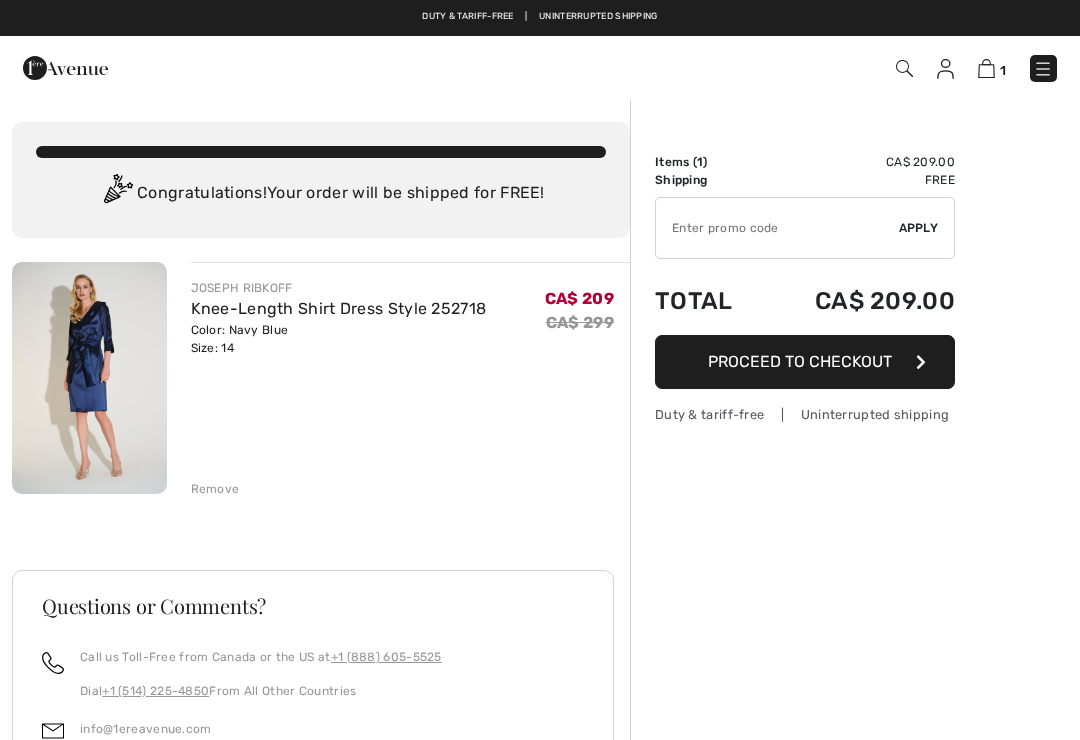 scroll, scrollTop: 0, scrollLeft: 0, axis: both 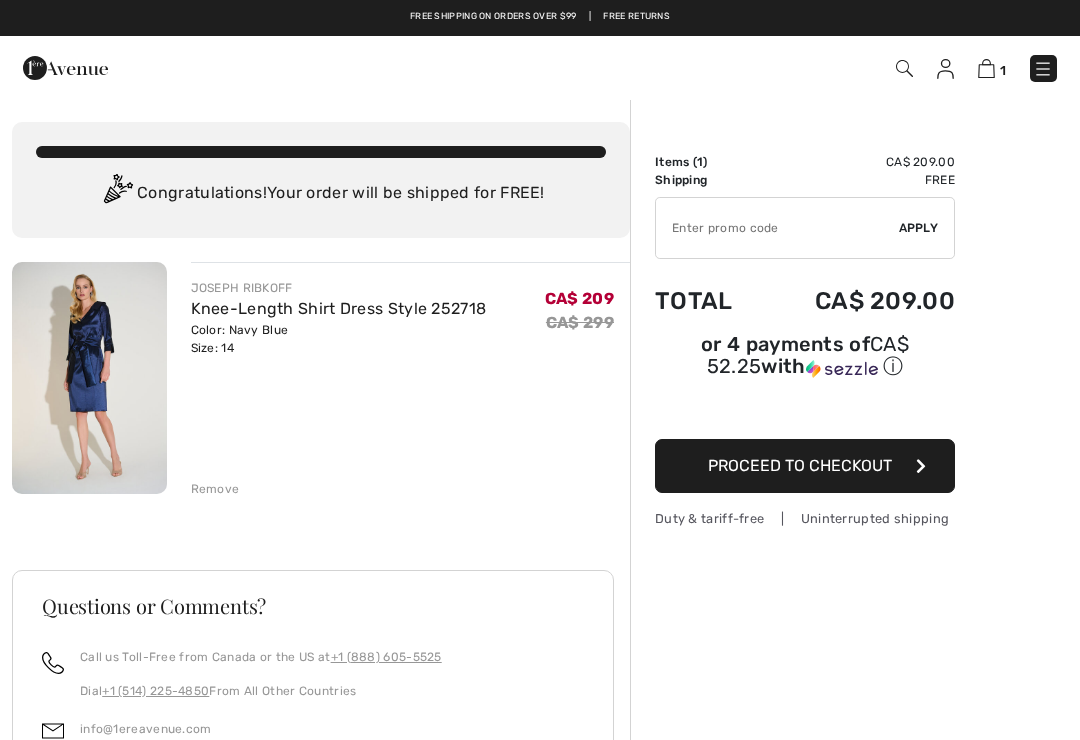 click at bounding box center [777, 228] 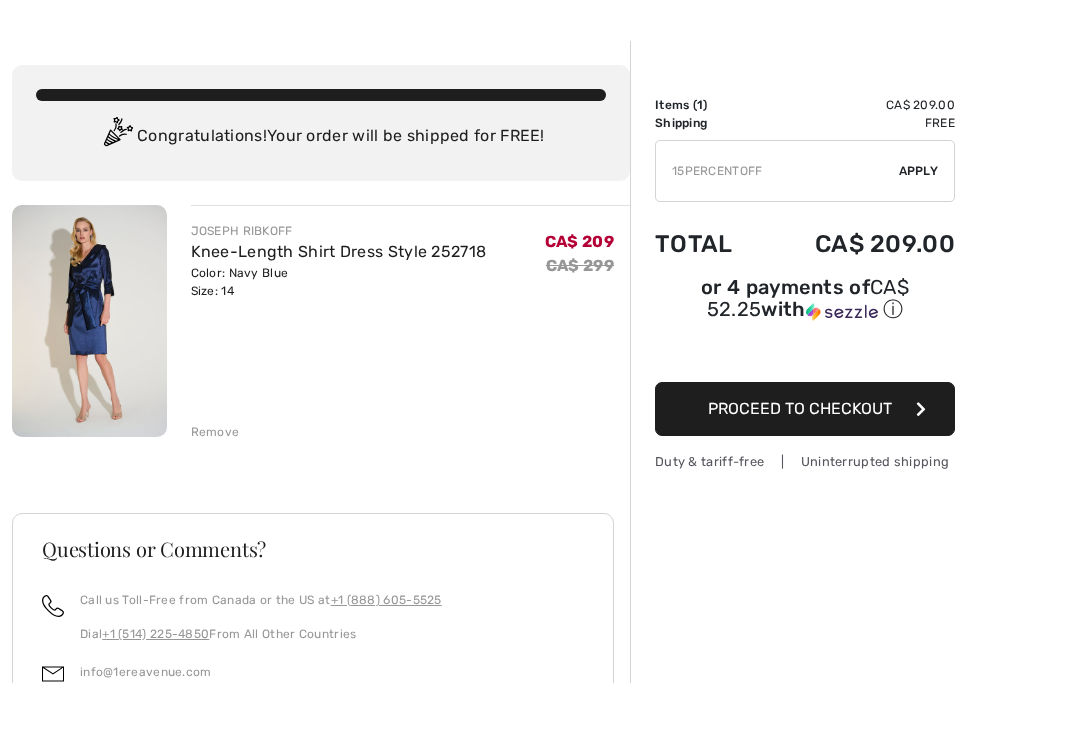 click on "Apply" at bounding box center [919, 228] 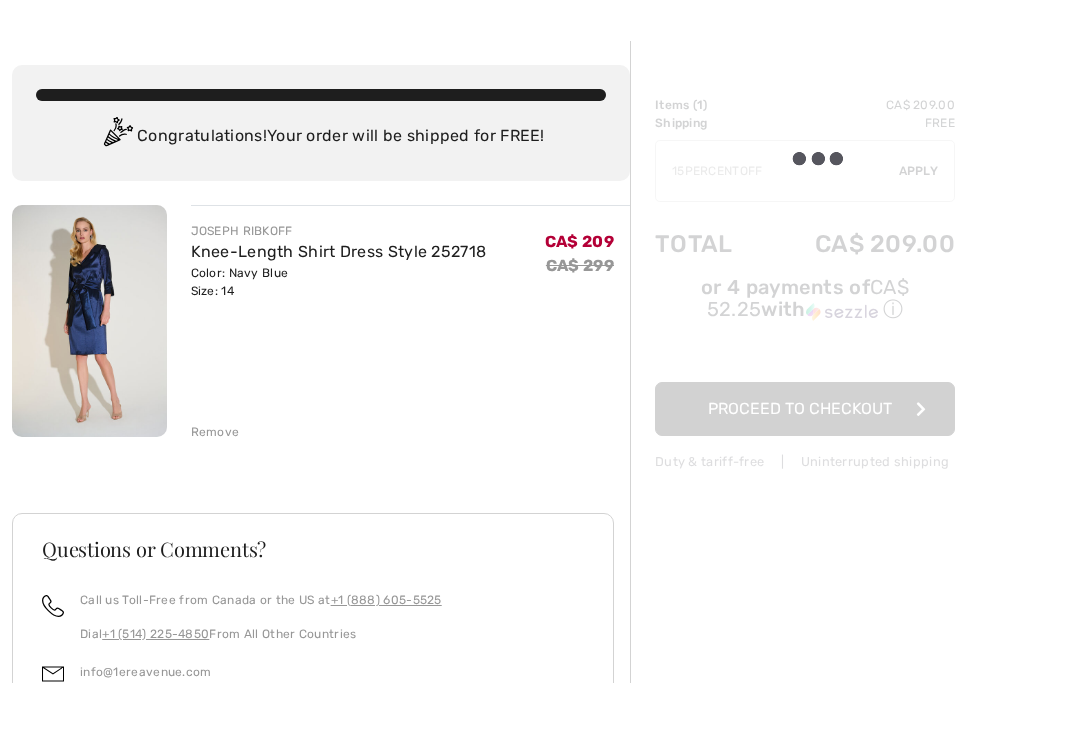 type on "15PERCENT0FF" 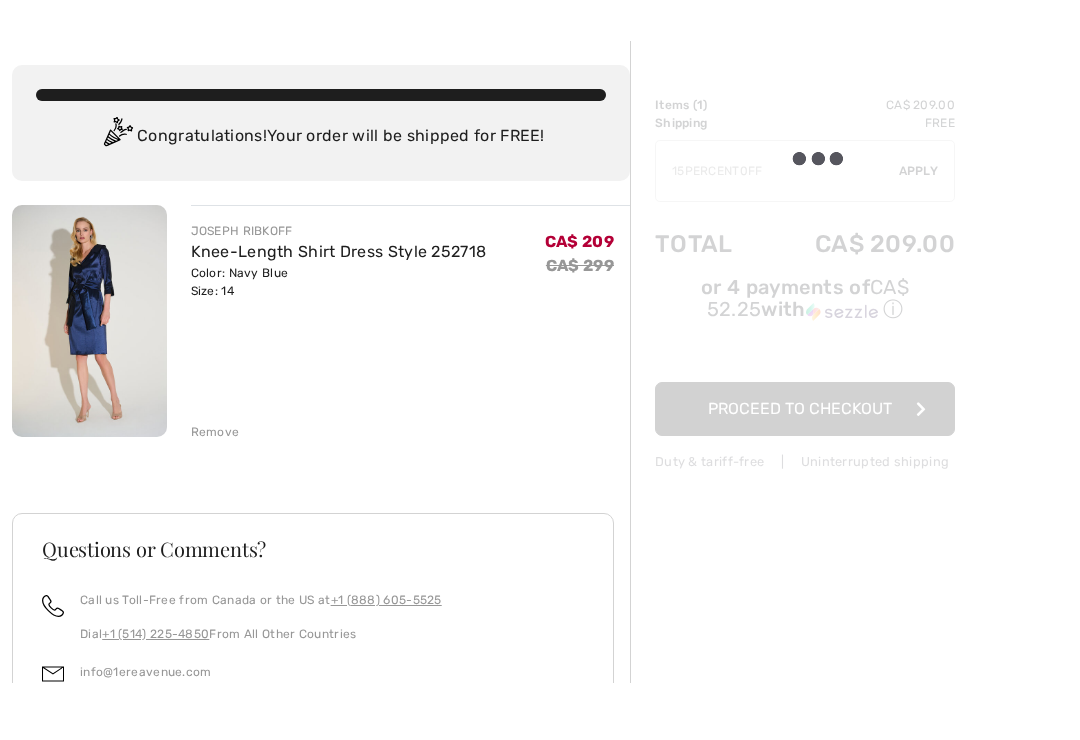 scroll, scrollTop: 57, scrollLeft: 0, axis: vertical 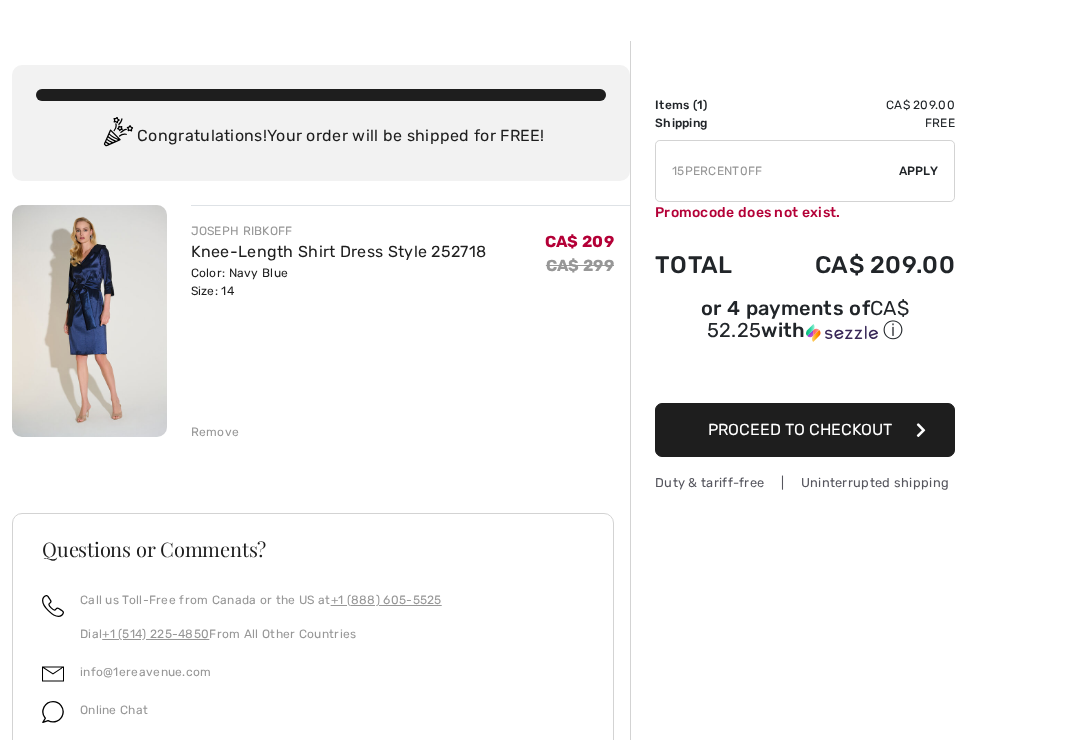 click on "Proceed to Checkout" at bounding box center [800, 429] 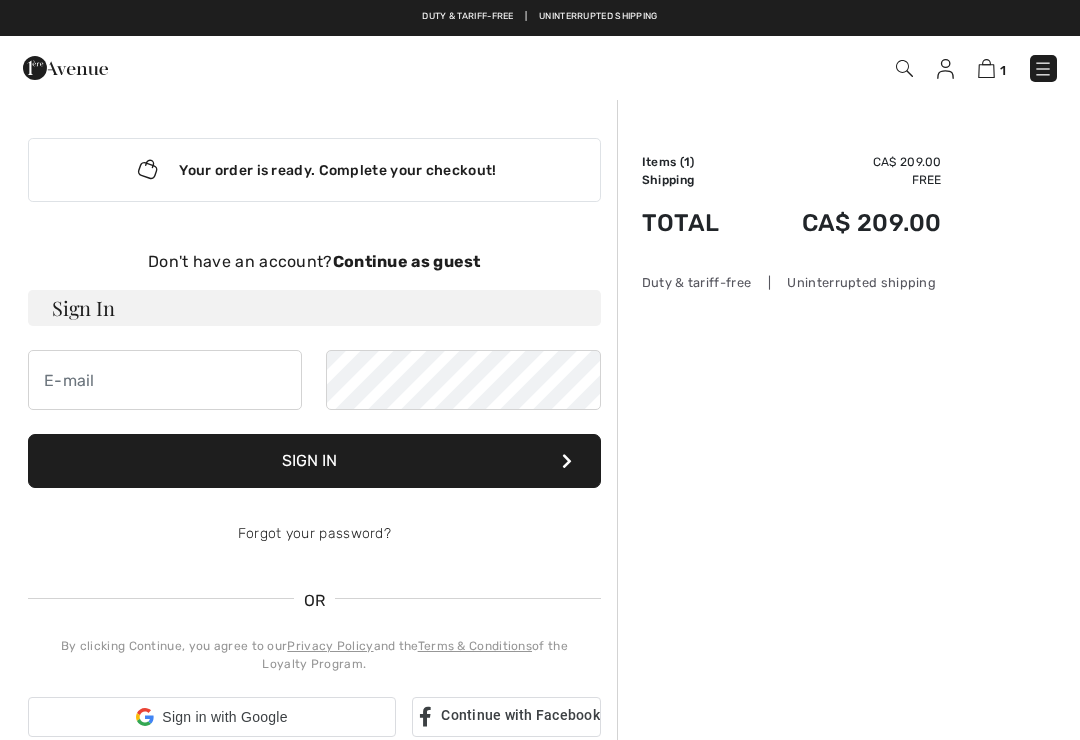 checkbox on "true" 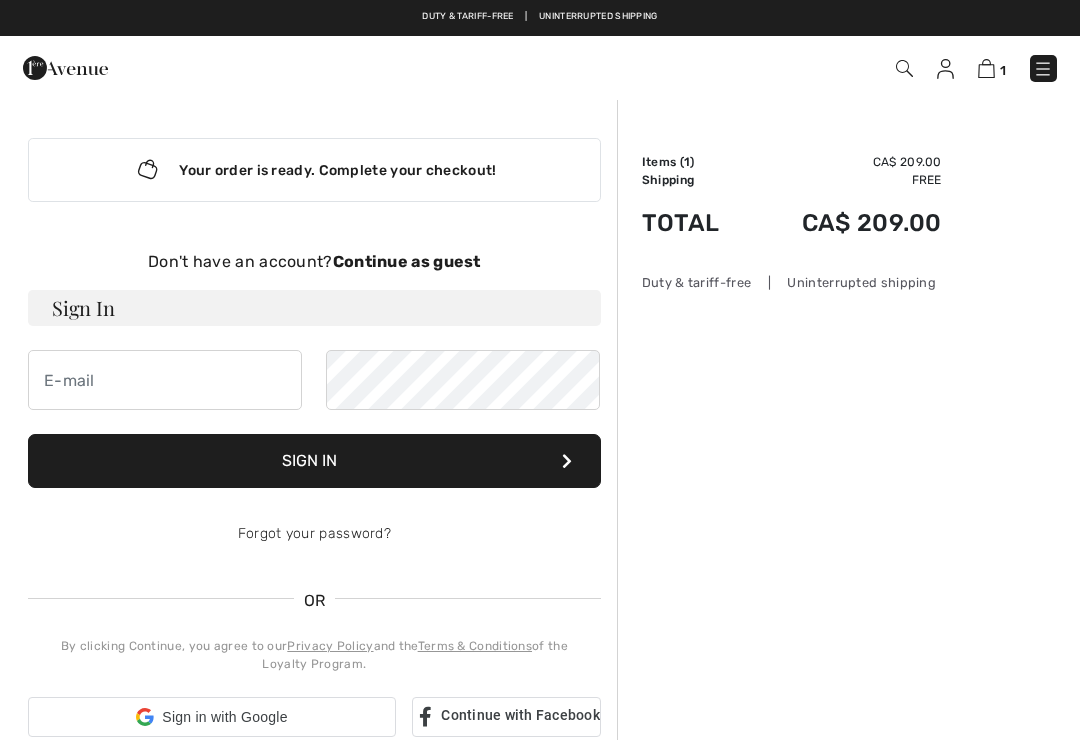 scroll, scrollTop: 0, scrollLeft: 0, axis: both 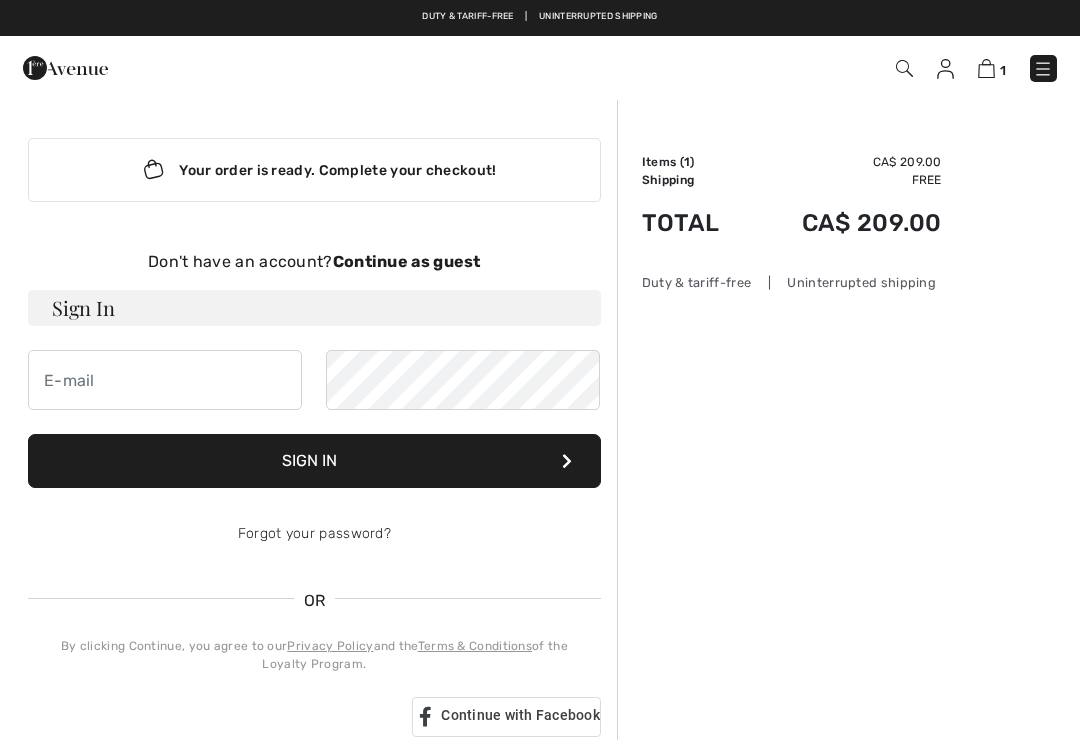 click on "Continue as guest" at bounding box center [407, 261] 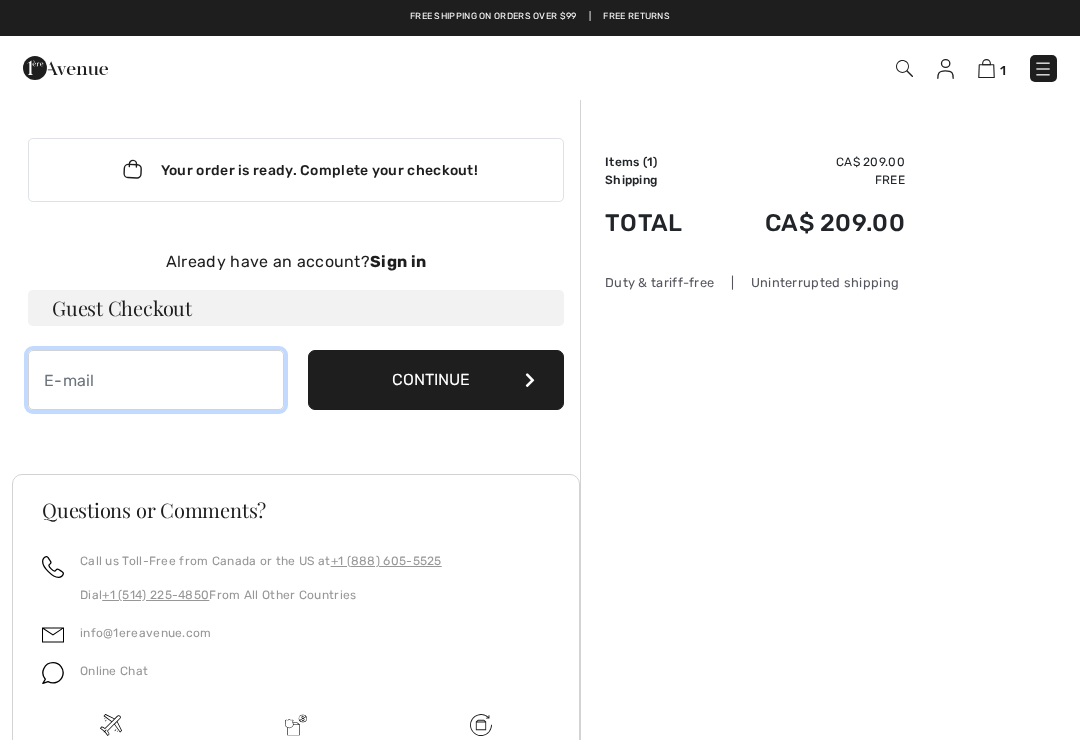 click at bounding box center [156, 380] 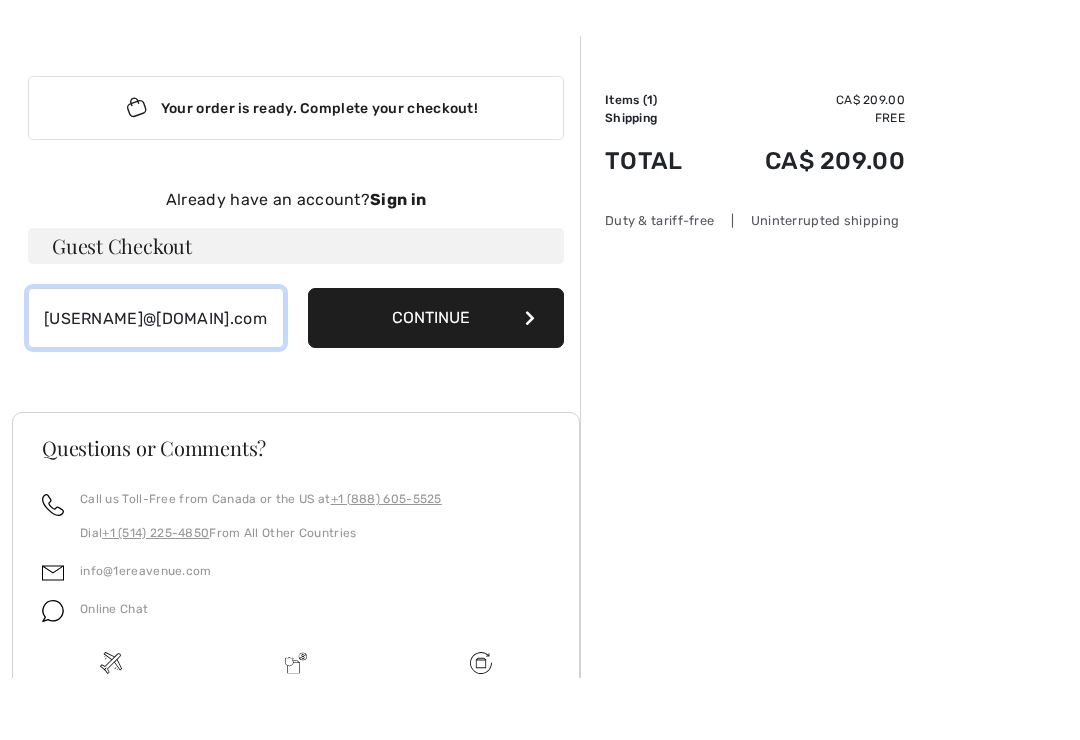 type on "okawun1@gmail.com" 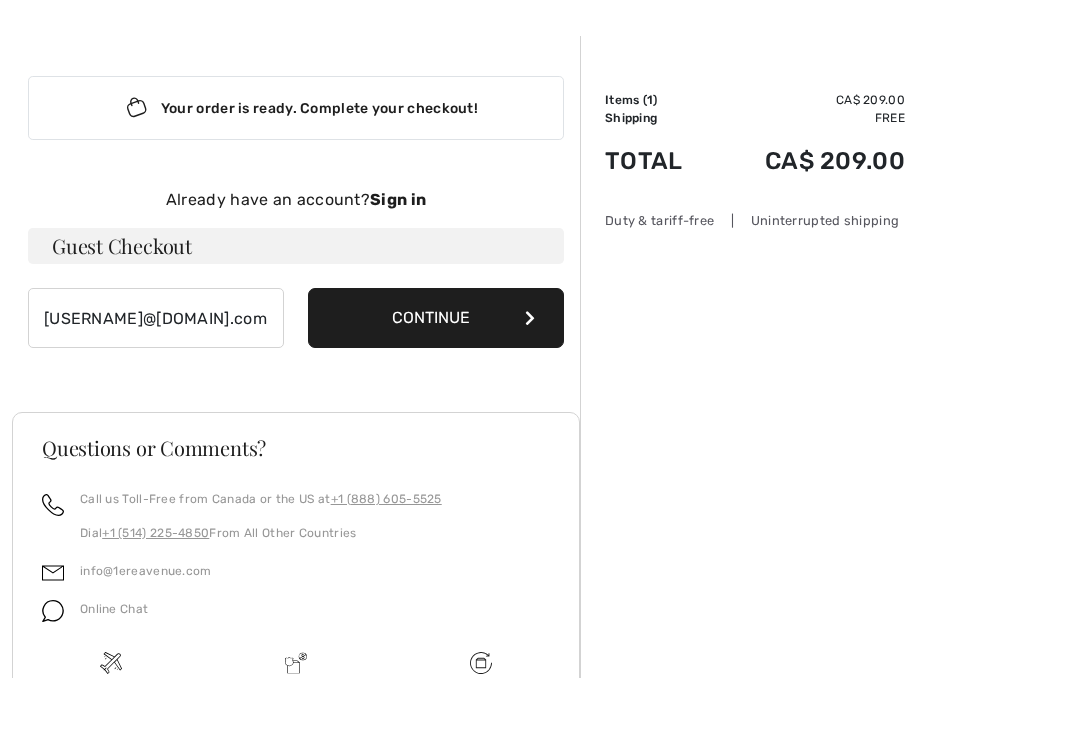 click on "Continue" at bounding box center (436, 380) 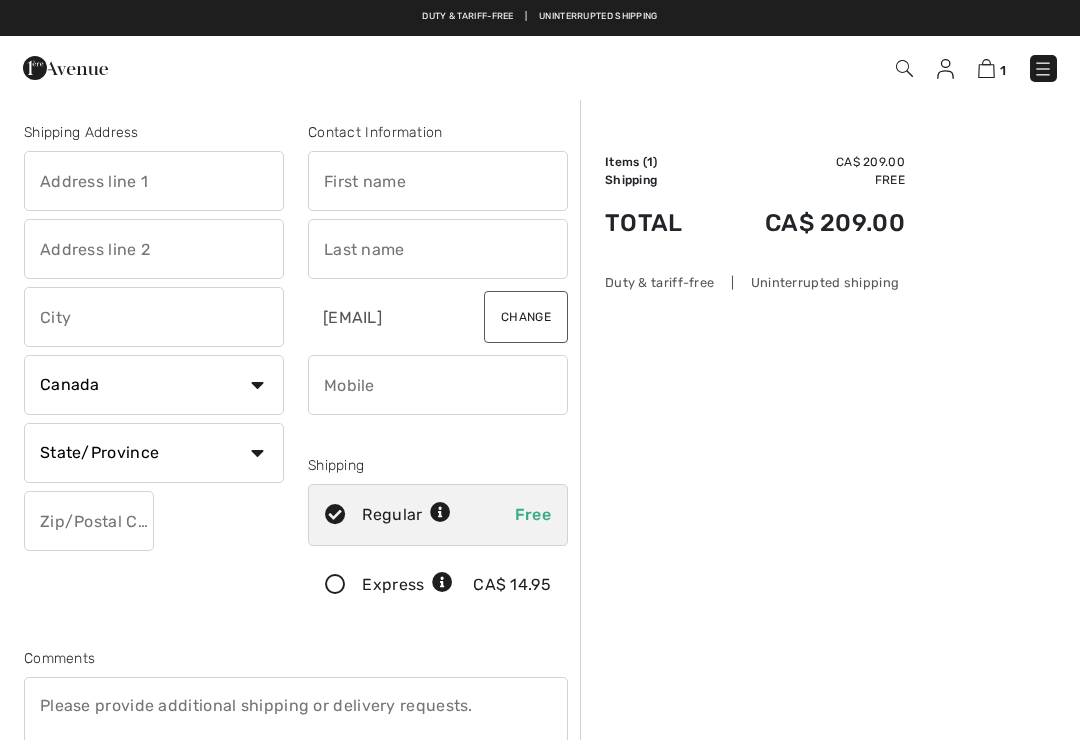 scroll, scrollTop: 0, scrollLeft: 0, axis: both 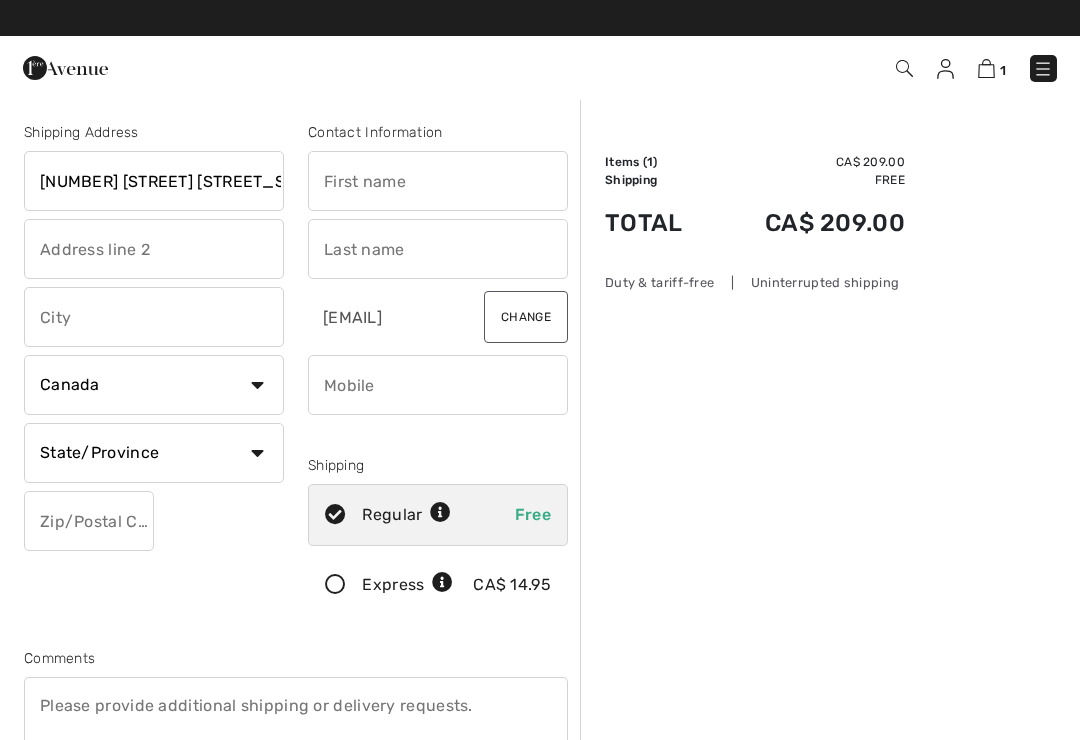 type on "[NUMBER] [STREET] [STREET_SUFFIX]" 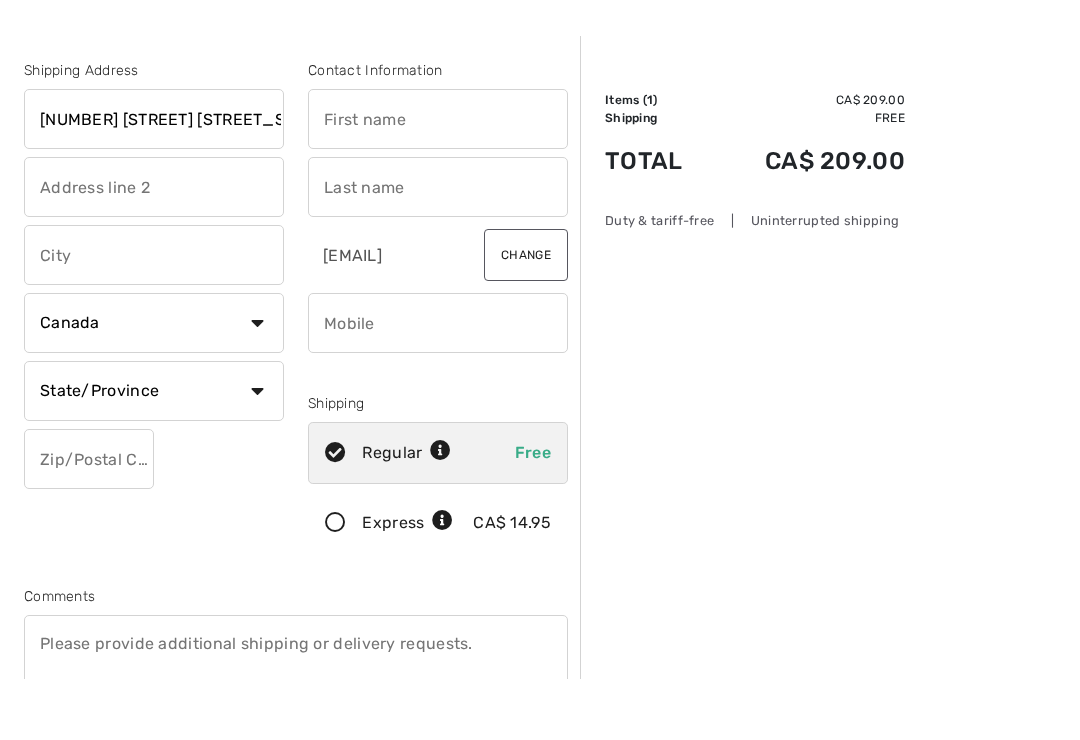 click at bounding box center (154, 317) 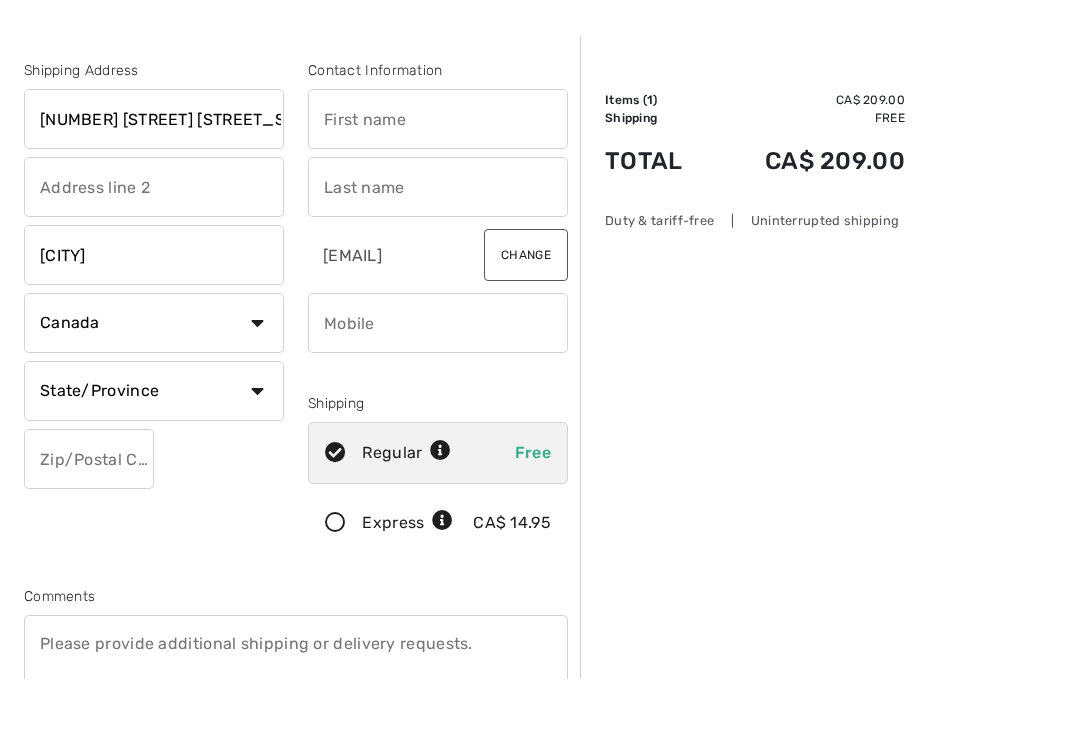 type on "E" 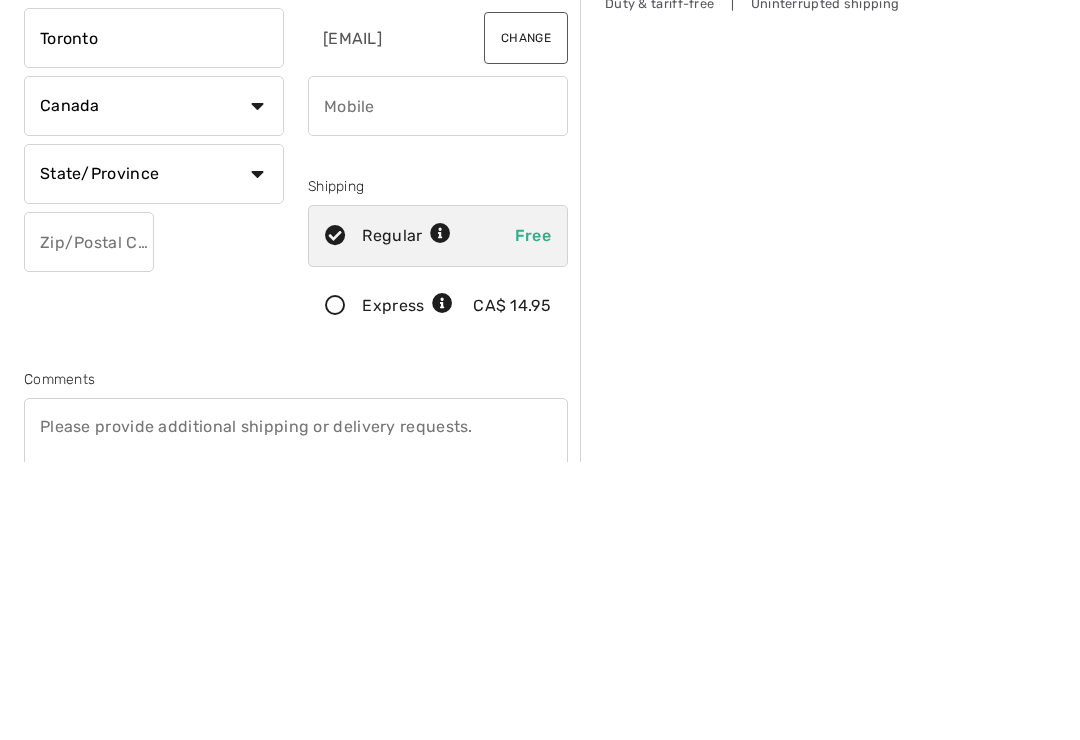 type on "Toronto" 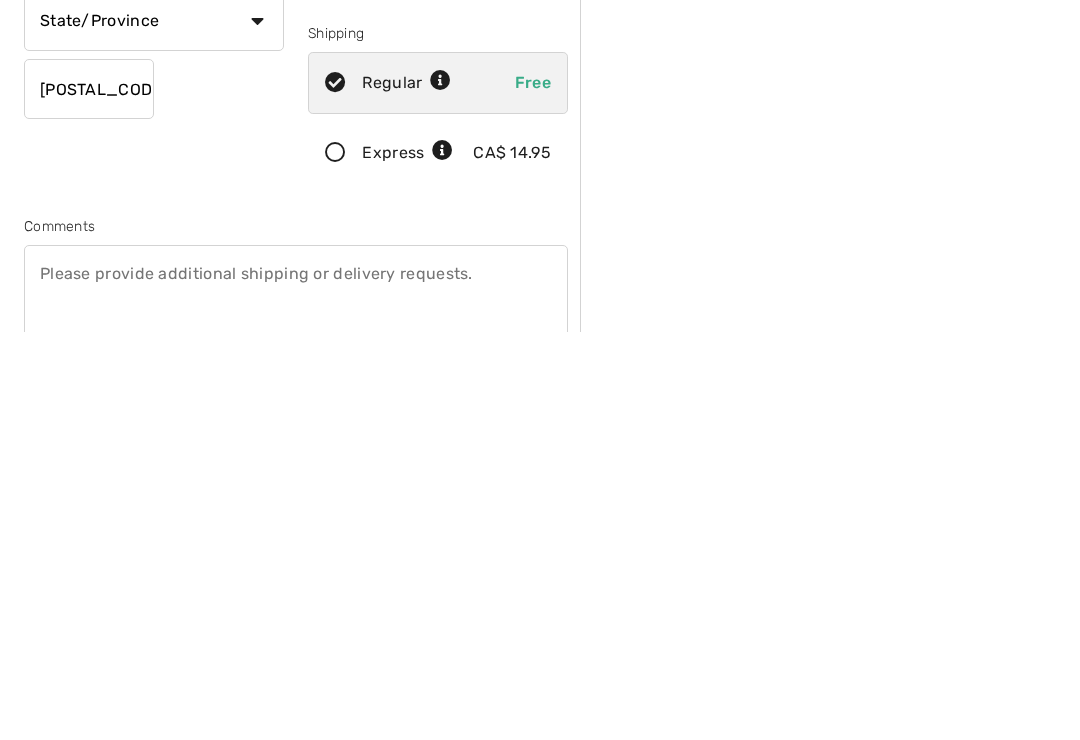 scroll, scrollTop: 25, scrollLeft: 0, axis: vertical 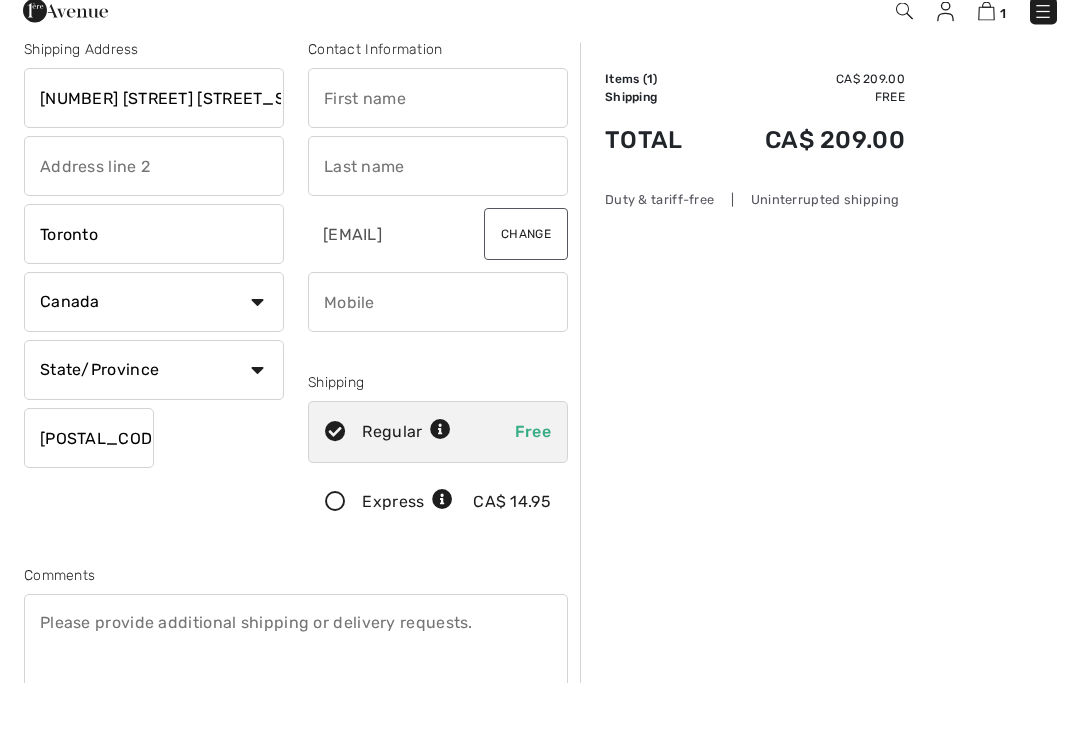 type on "[POSTAL_CODE]" 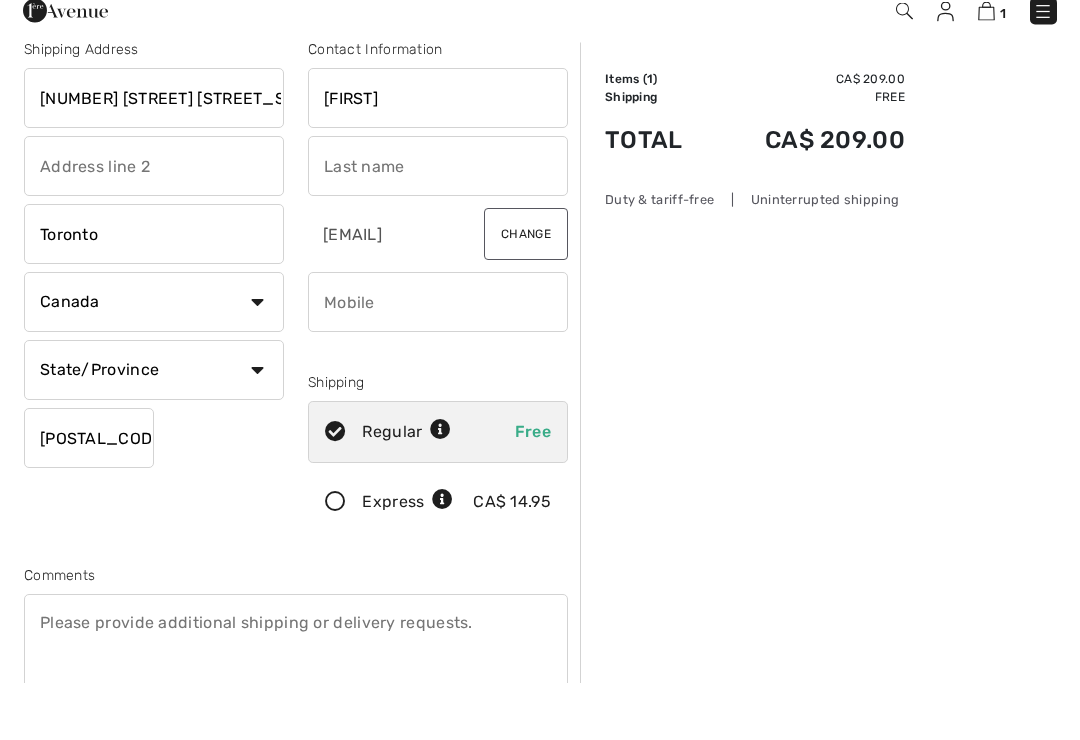 type on "[FIRST]" 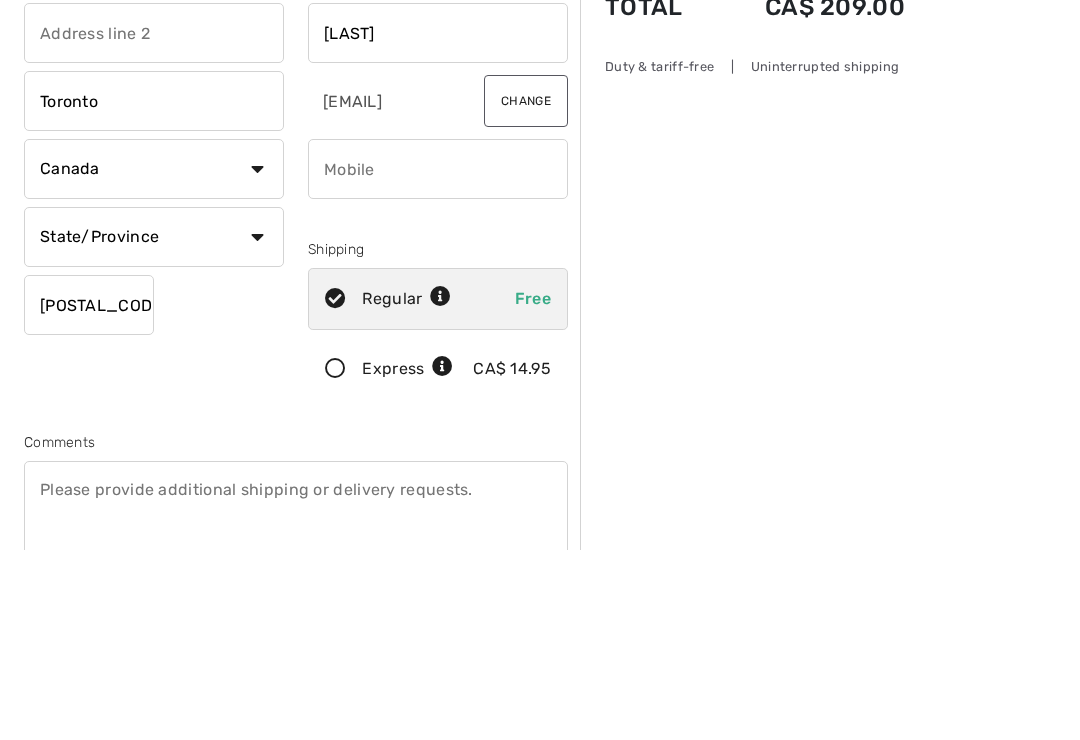 type on "Kawun" 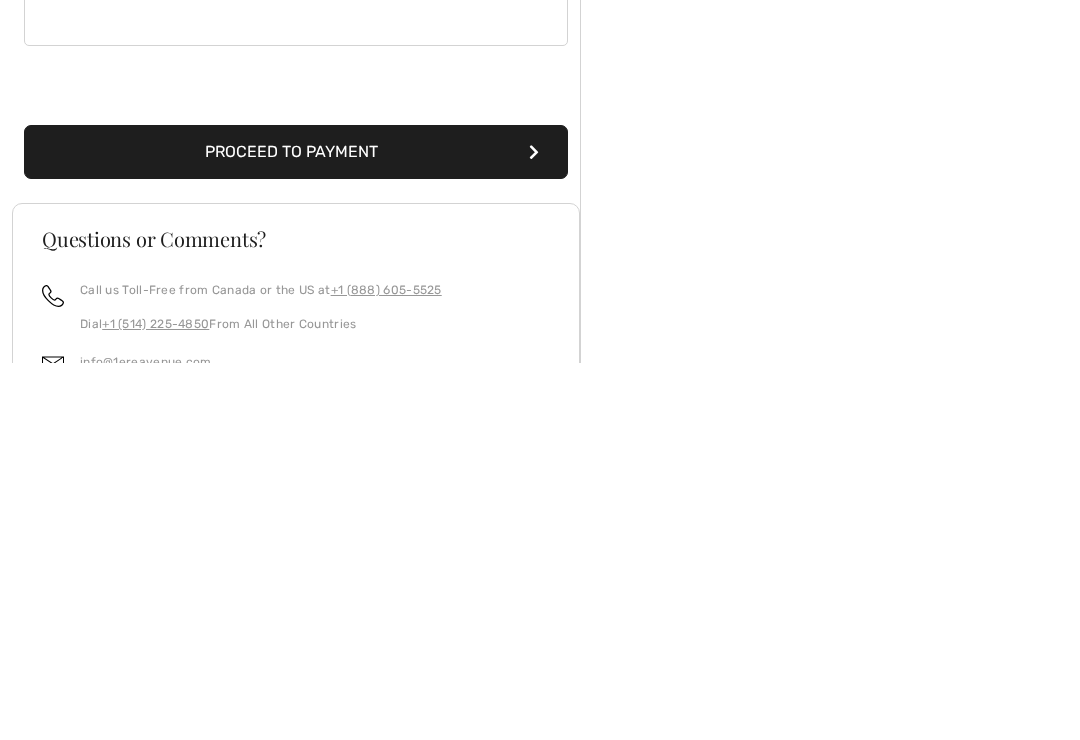 type on "4168890819" 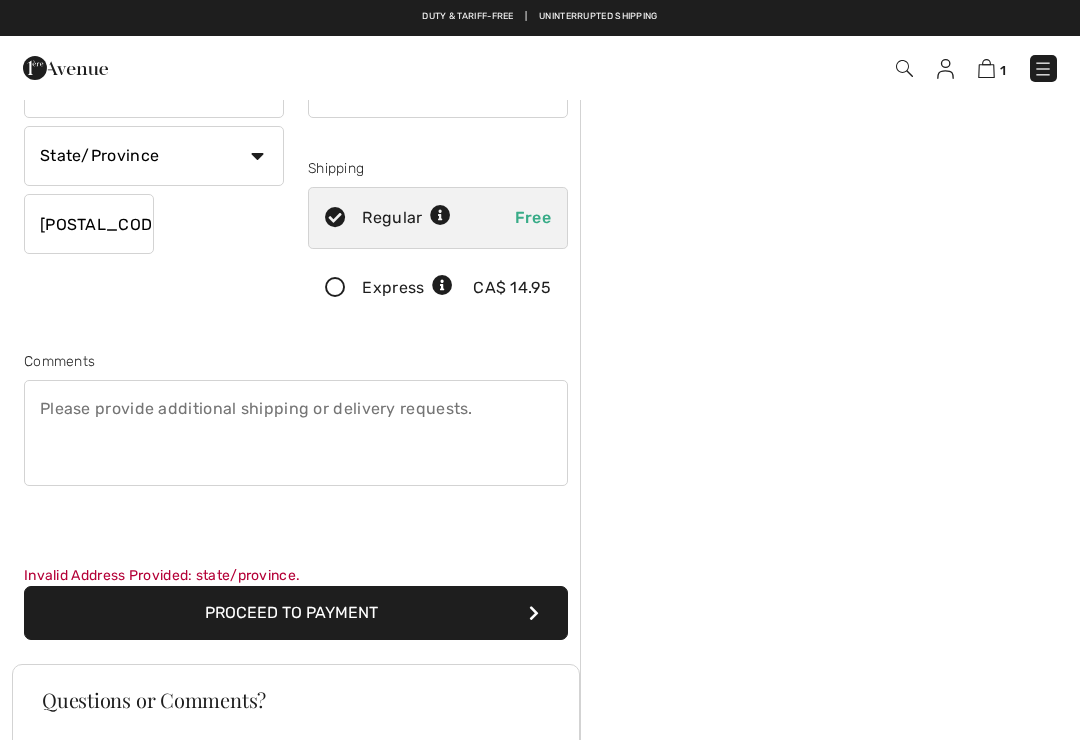 scroll, scrollTop: 293, scrollLeft: 0, axis: vertical 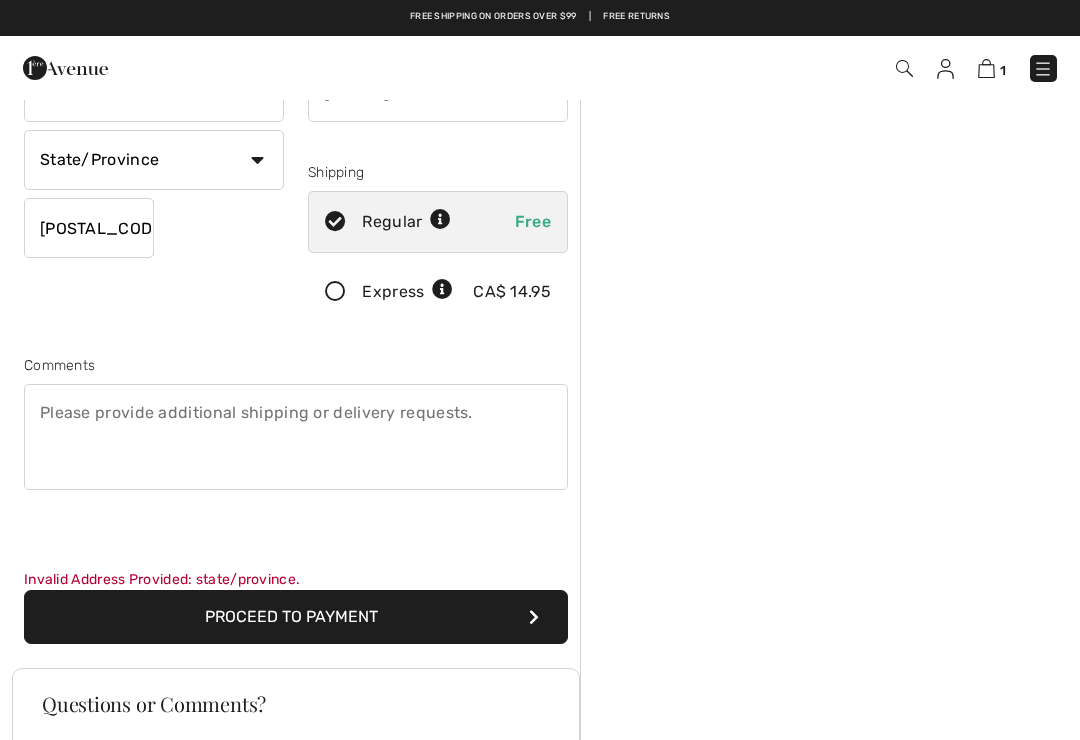 click on "State/Province
Alberta
British Columbia
Manitoba
New Brunswick
Newfoundland and Labrador
Northwest Territories
Nova Scotia
Nunavut
Ontario
Prince Edward Island
Quebec
Saskatchewan
Yukon" at bounding box center [154, 160] 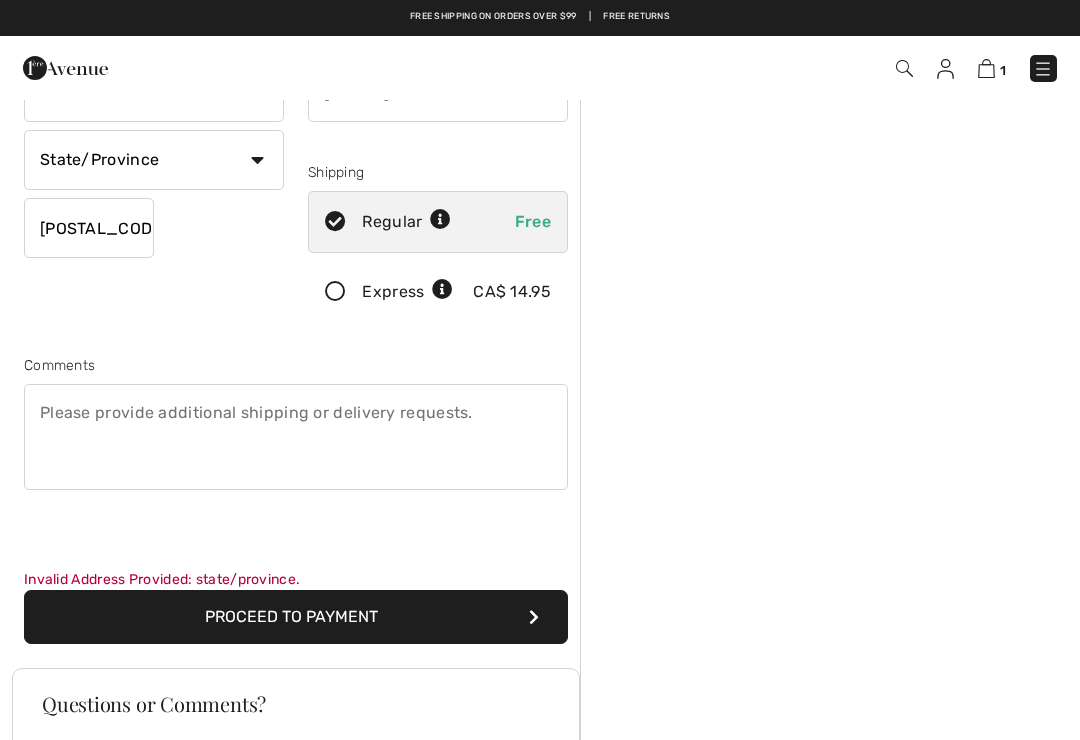 select on "ON" 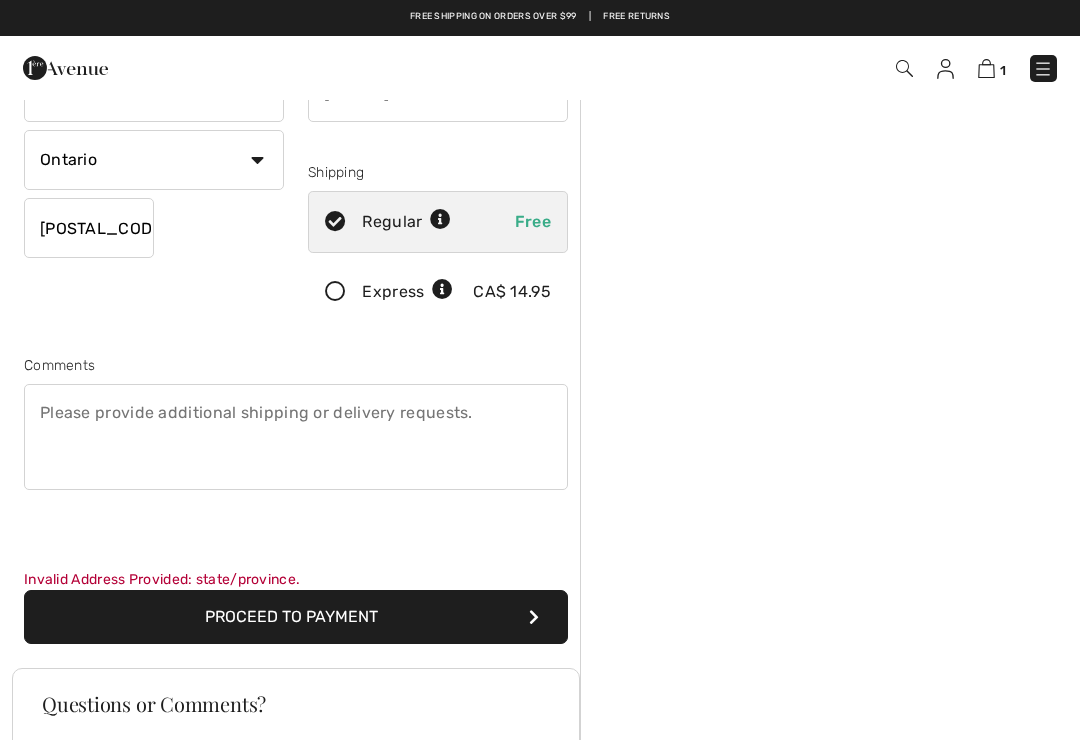 click at bounding box center (534, 617) 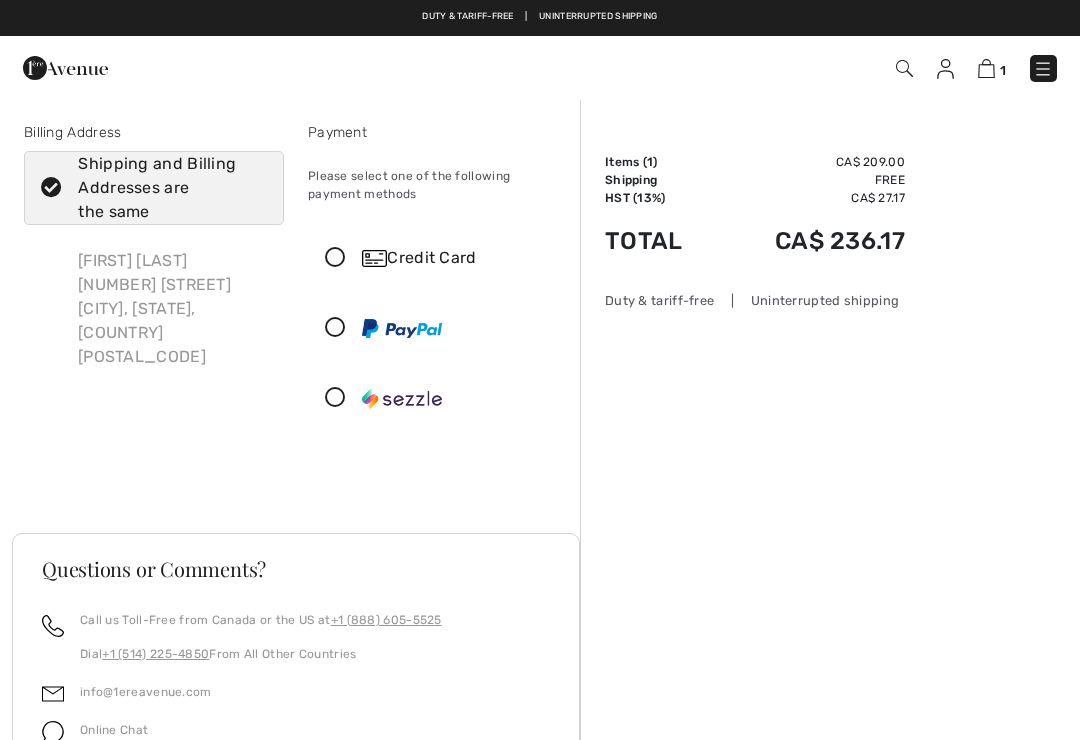 scroll, scrollTop: 0, scrollLeft: 0, axis: both 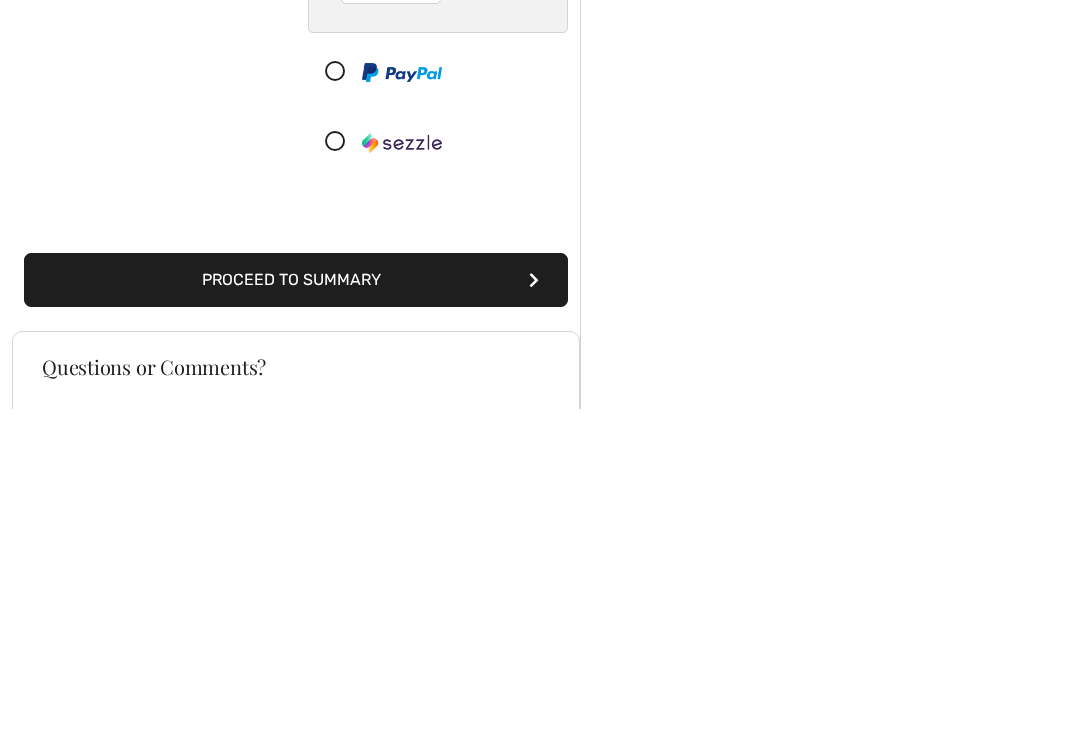 click on "Proceed to Summary" at bounding box center [296, 611] 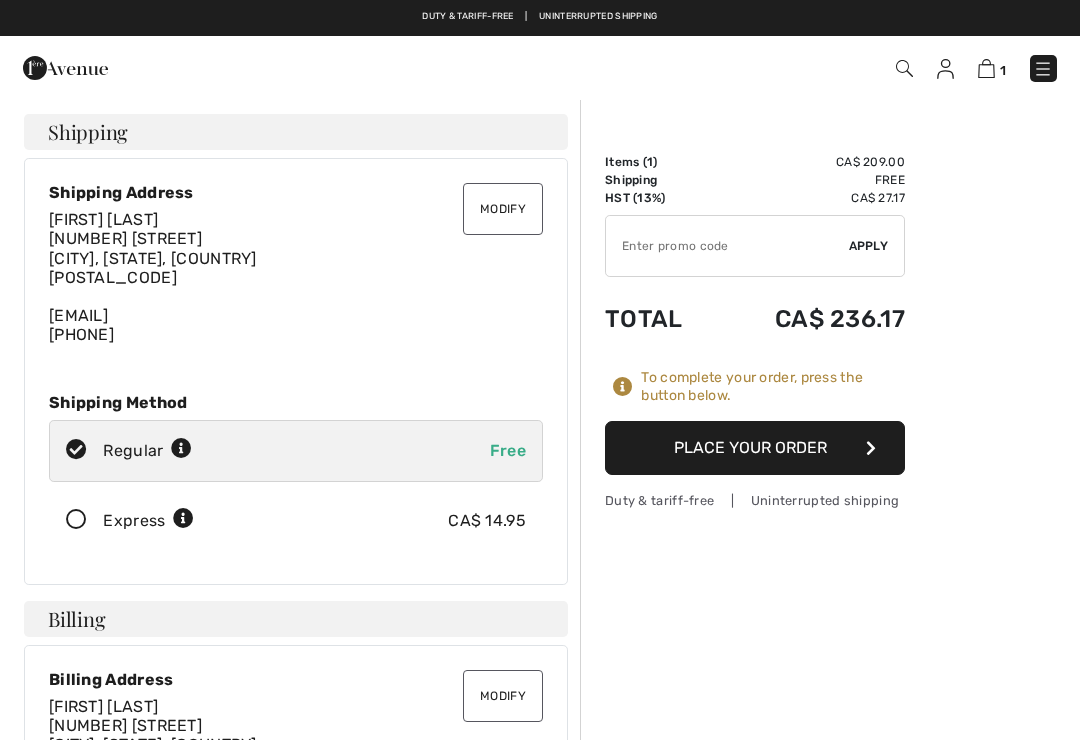 scroll, scrollTop: 0, scrollLeft: 0, axis: both 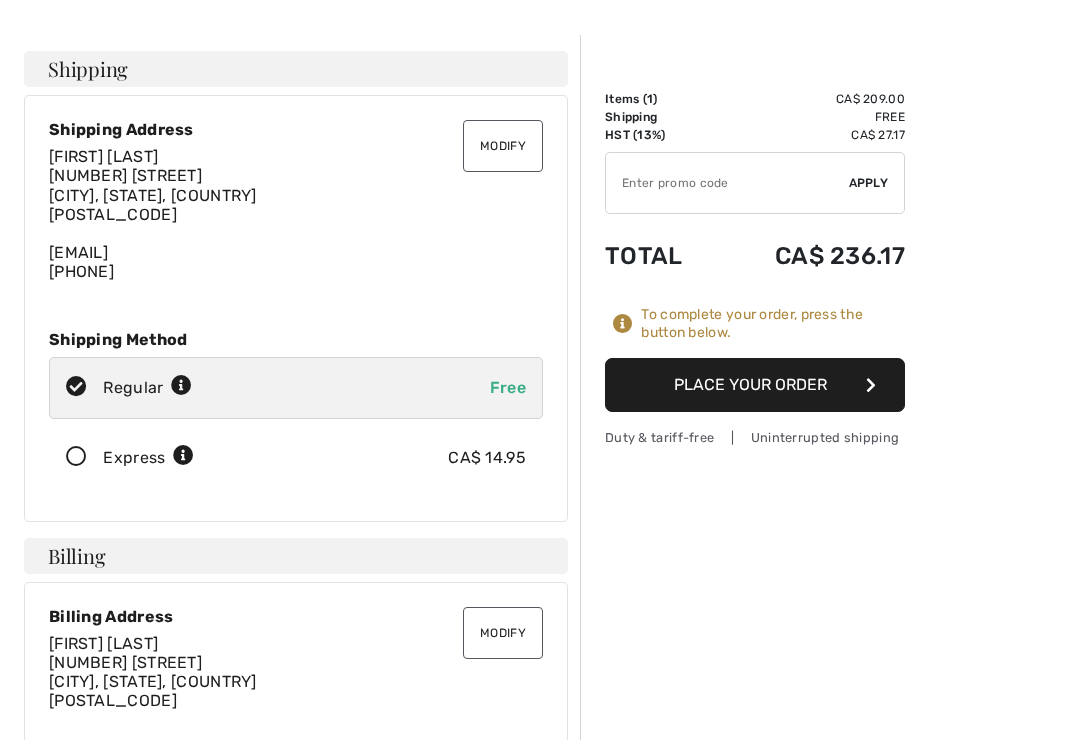 click at bounding box center (871, 385) 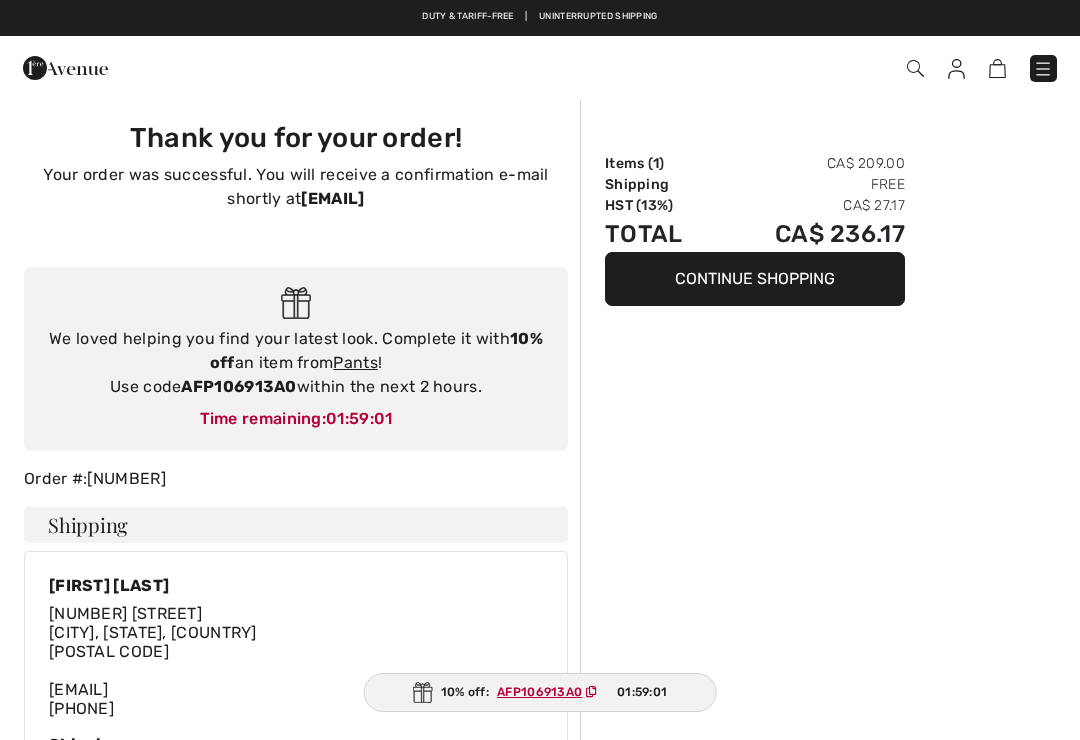 scroll, scrollTop: 0, scrollLeft: 0, axis: both 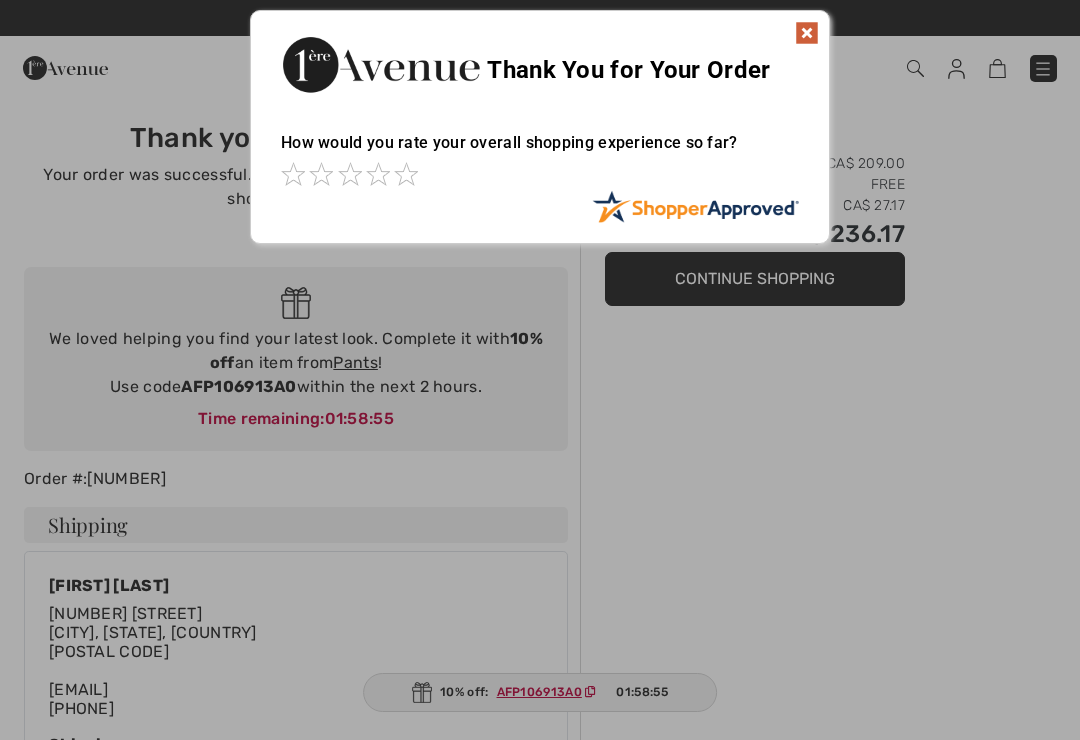 click at bounding box center [807, 33] 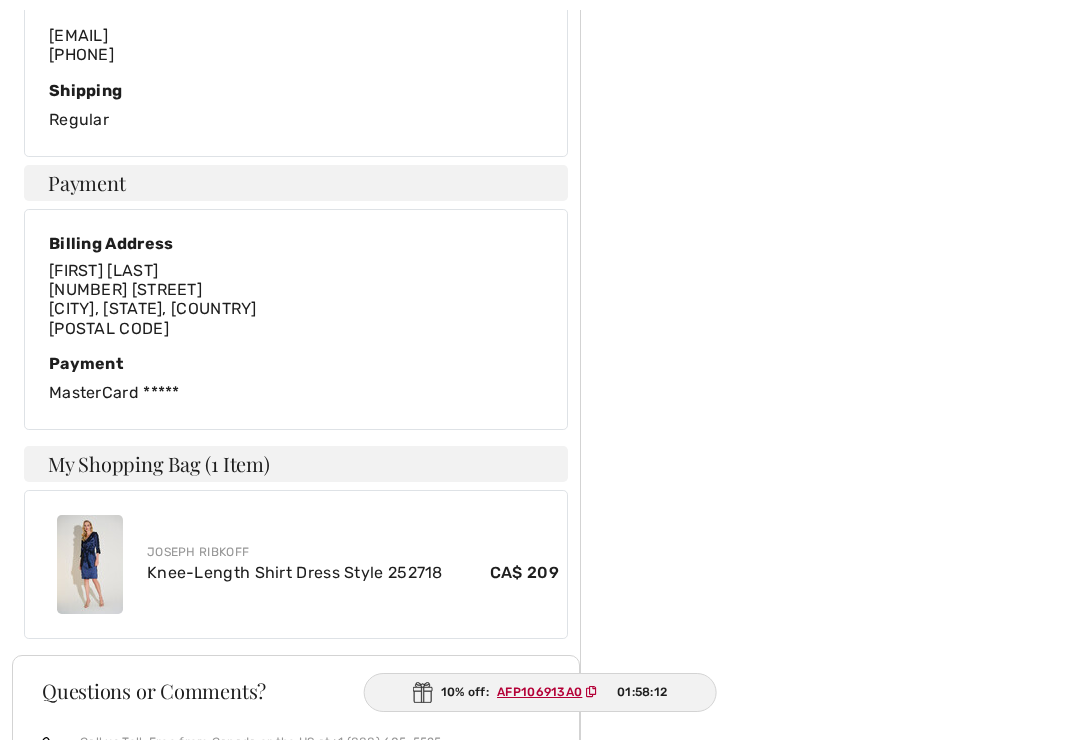 scroll, scrollTop: 656, scrollLeft: 0, axis: vertical 